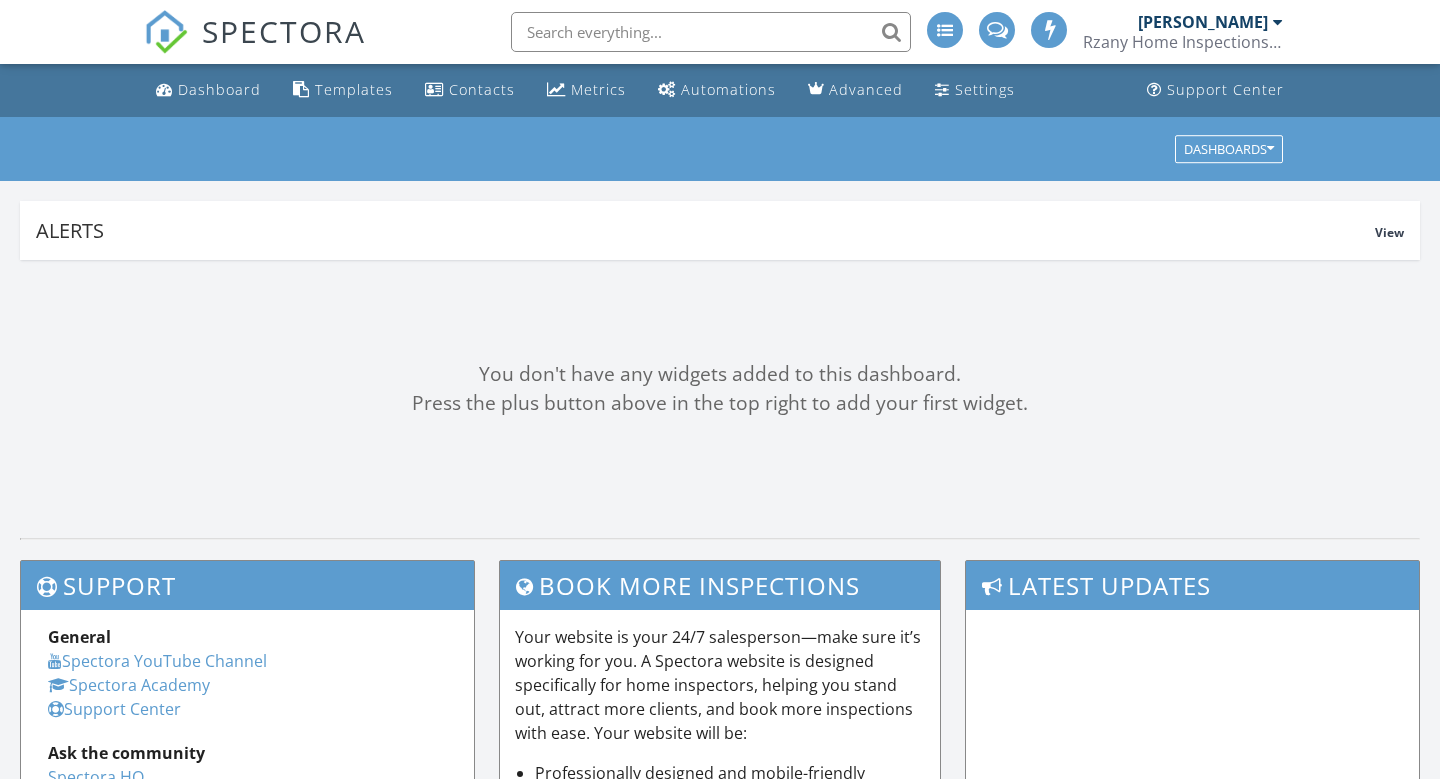 scroll, scrollTop: 0, scrollLeft: 0, axis: both 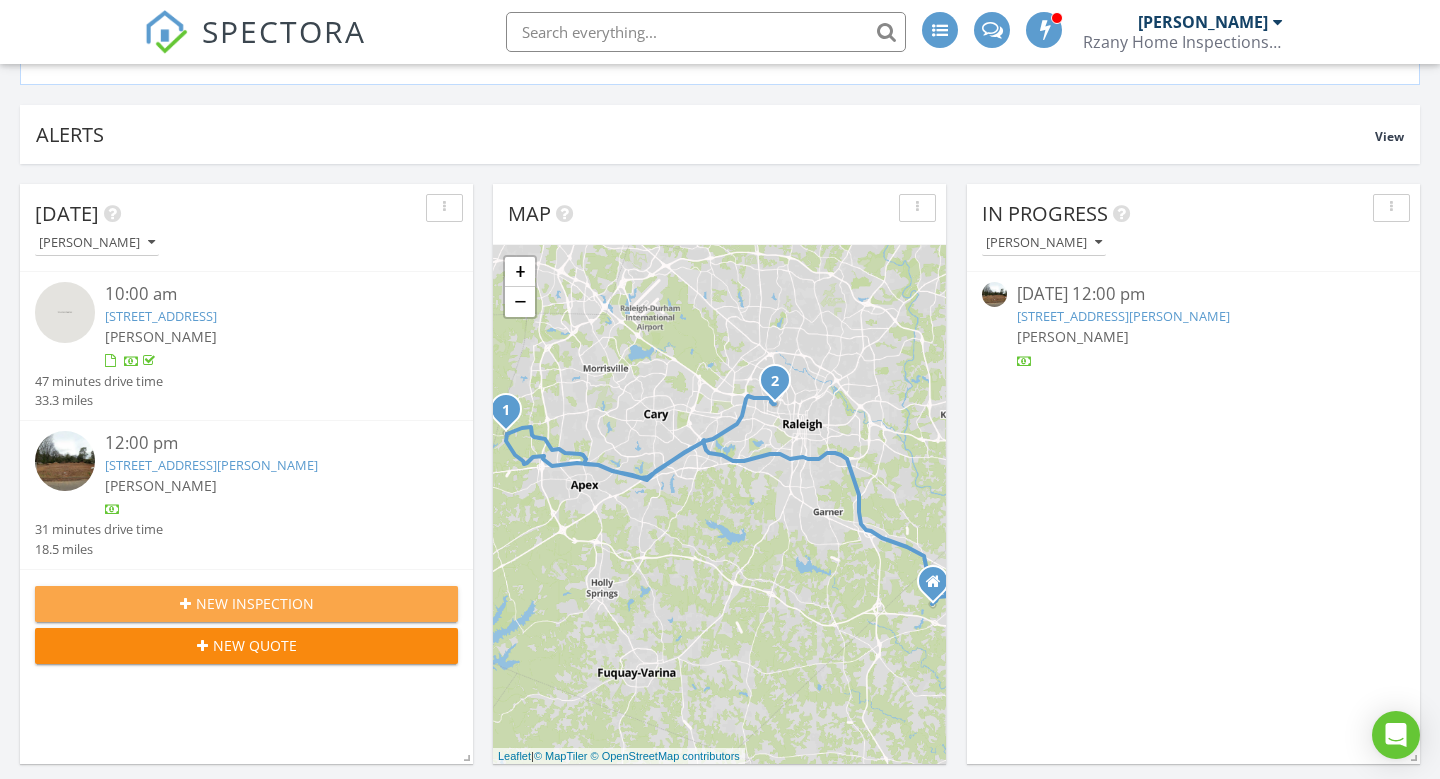 click on "New Inspection" at bounding box center [255, 603] 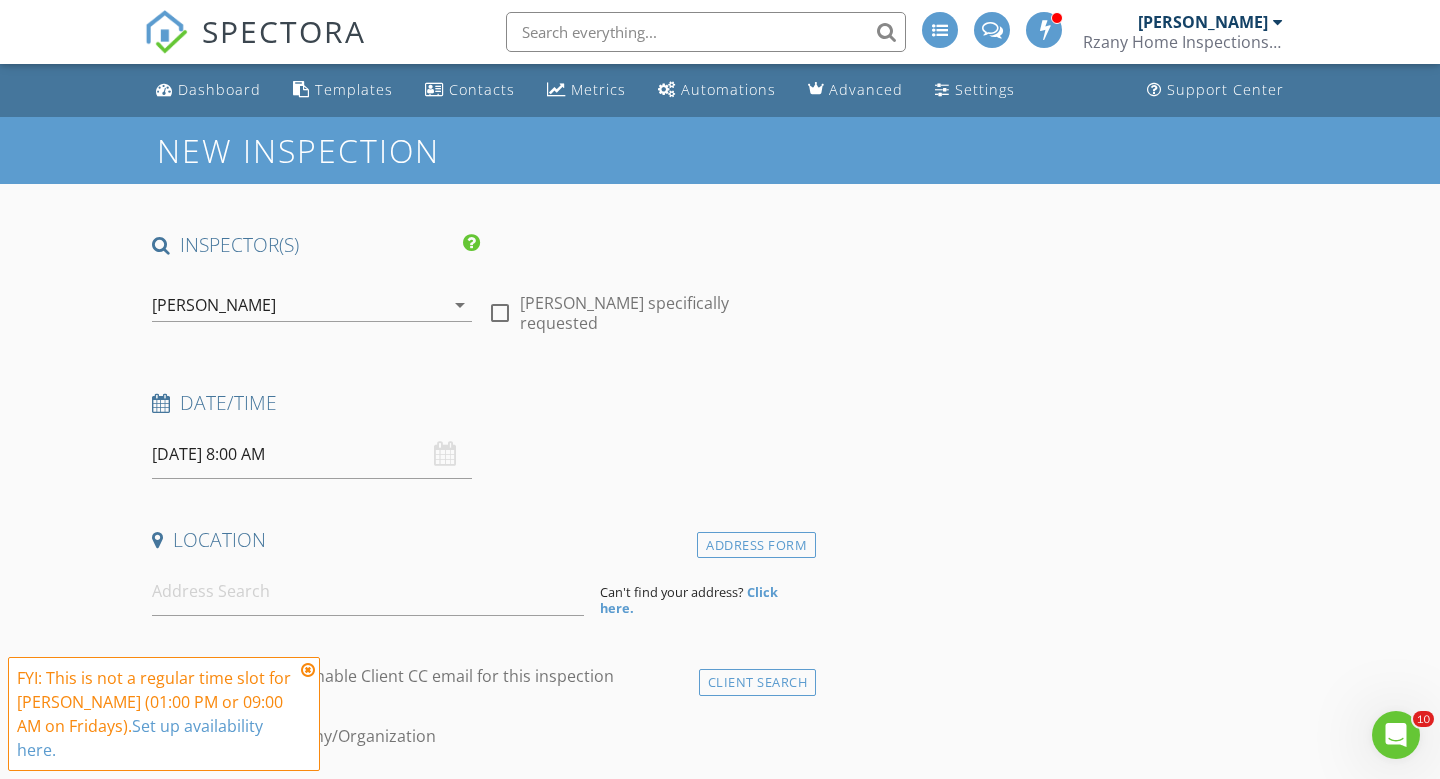 scroll, scrollTop: 0, scrollLeft: 0, axis: both 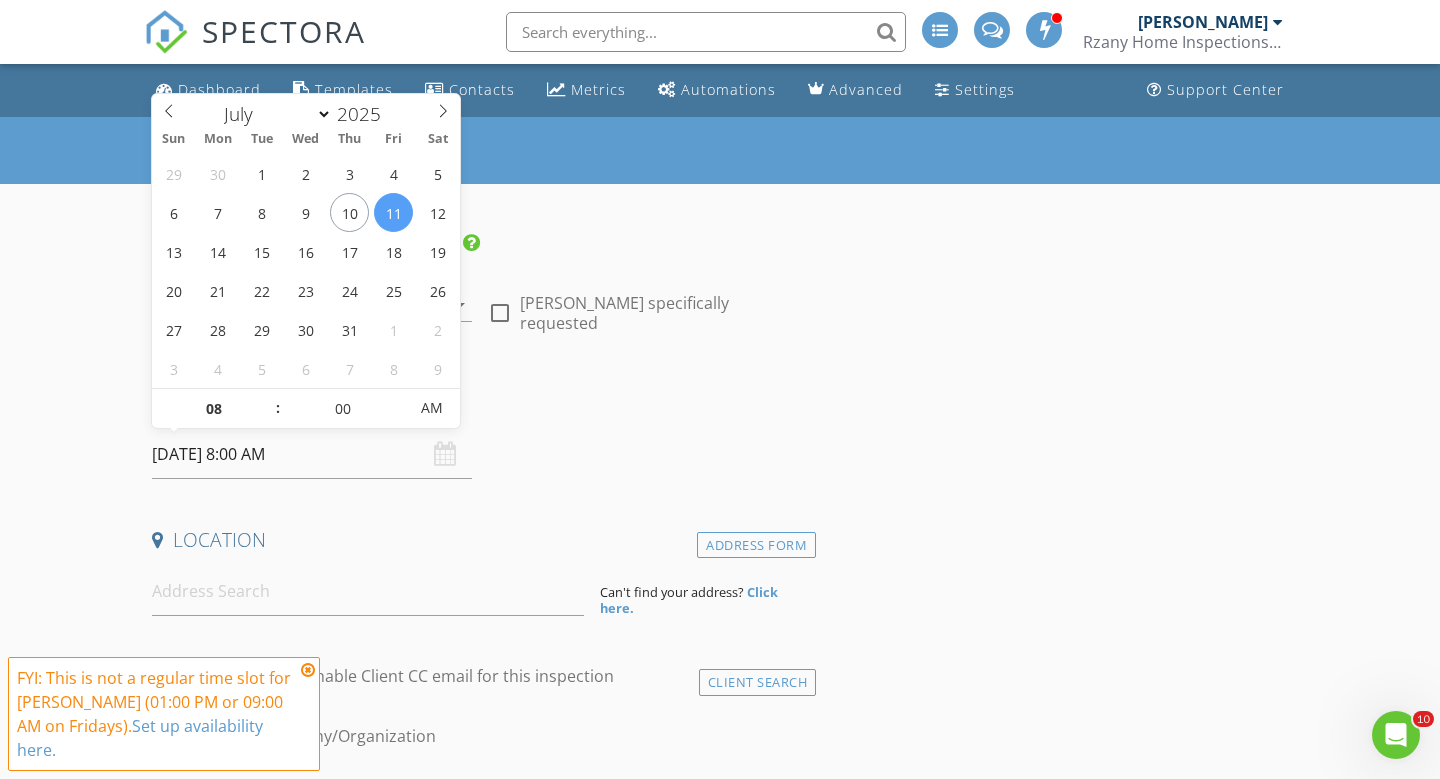 click on "07/11/2025 8:00 AM" at bounding box center (312, 454) 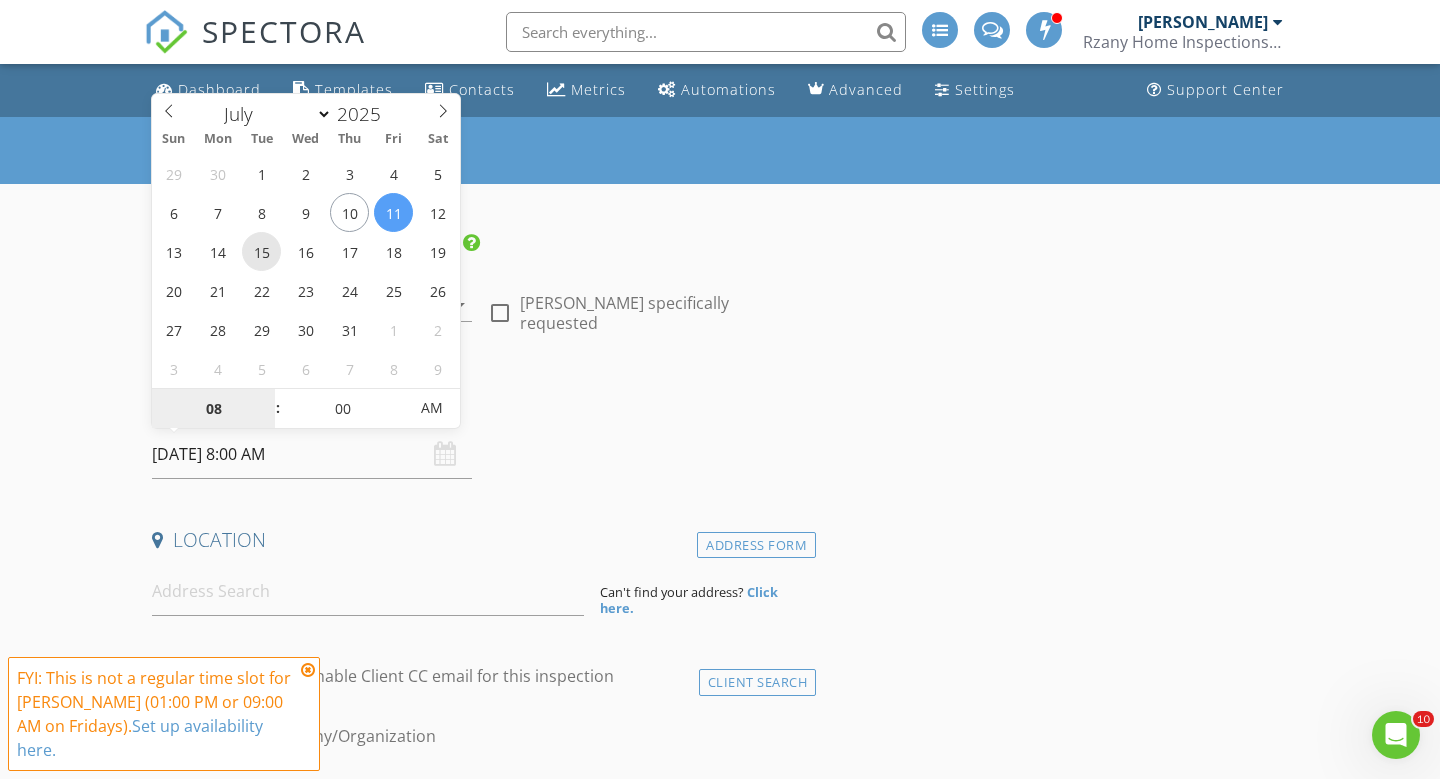 type on "07/15/2025 8:00 AM" 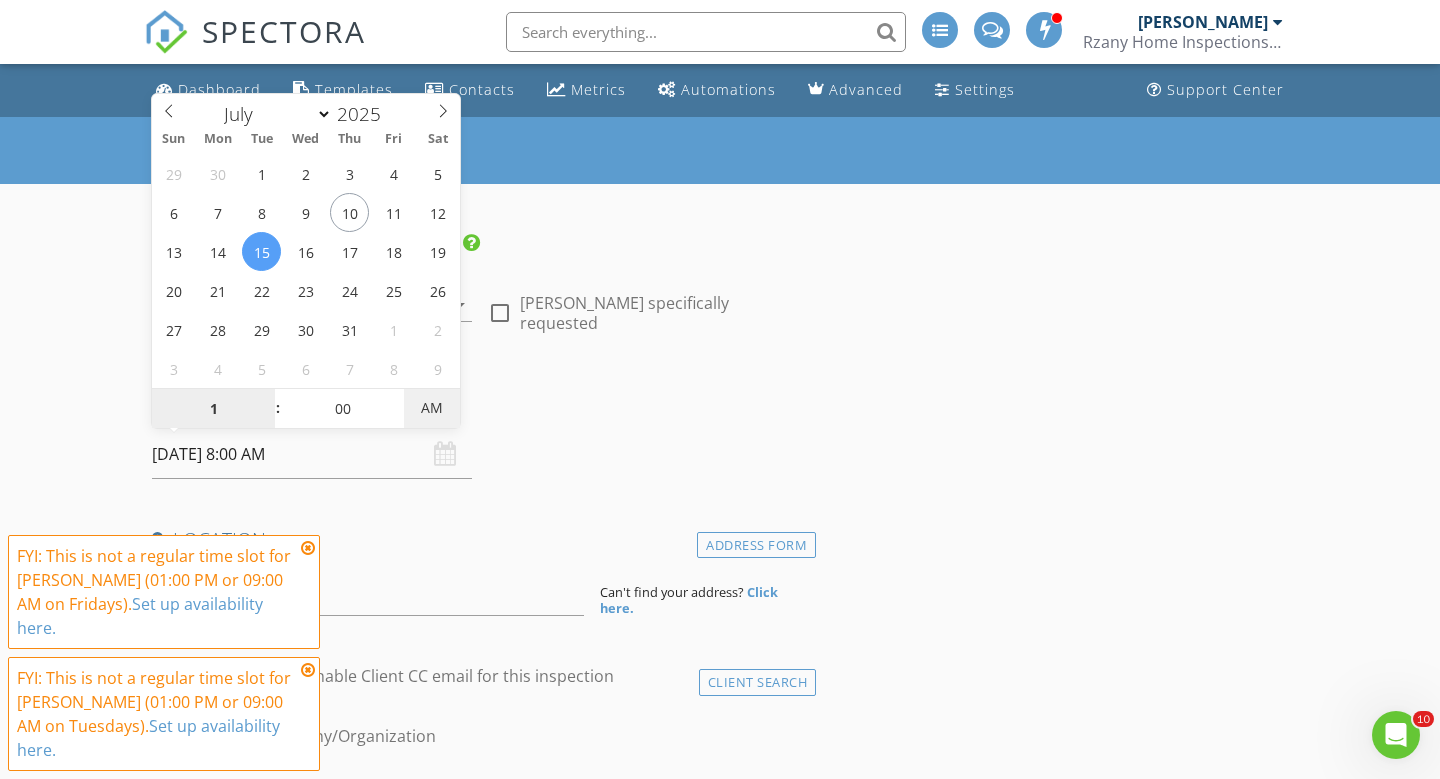 type on "01" 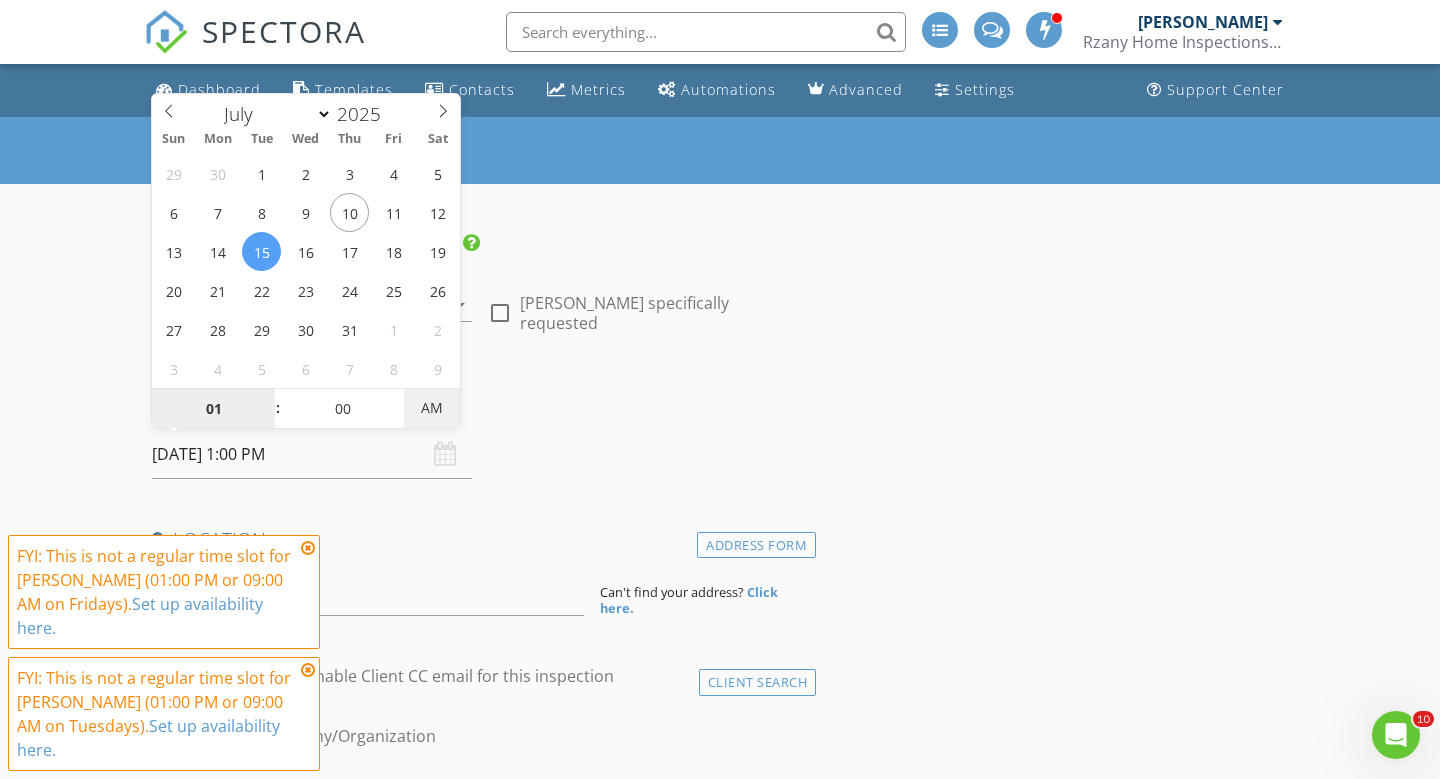 click on "AM" at bounding box center [431, 408] 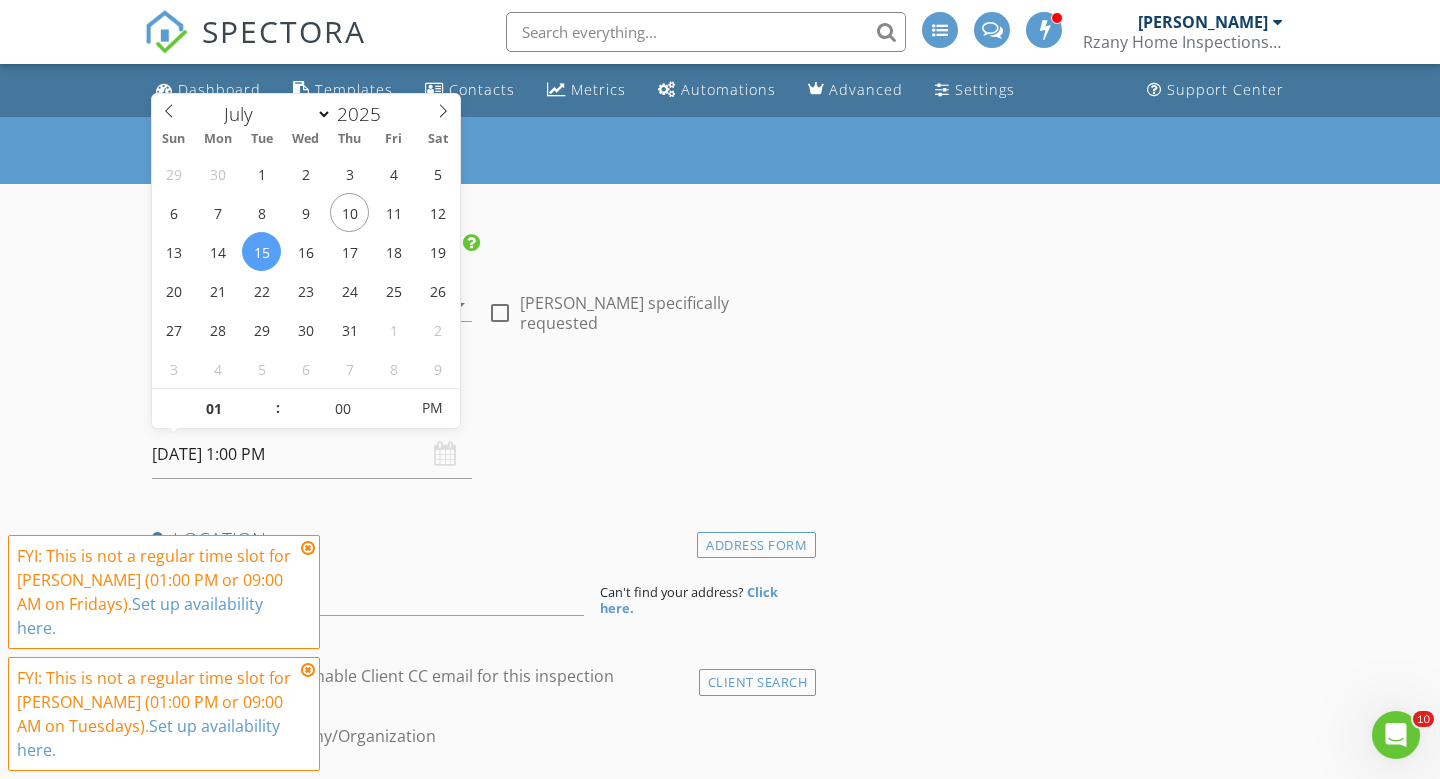 click on "Date/Time
07/15/2025 1:00 PM" at bounding box center (480, 434) 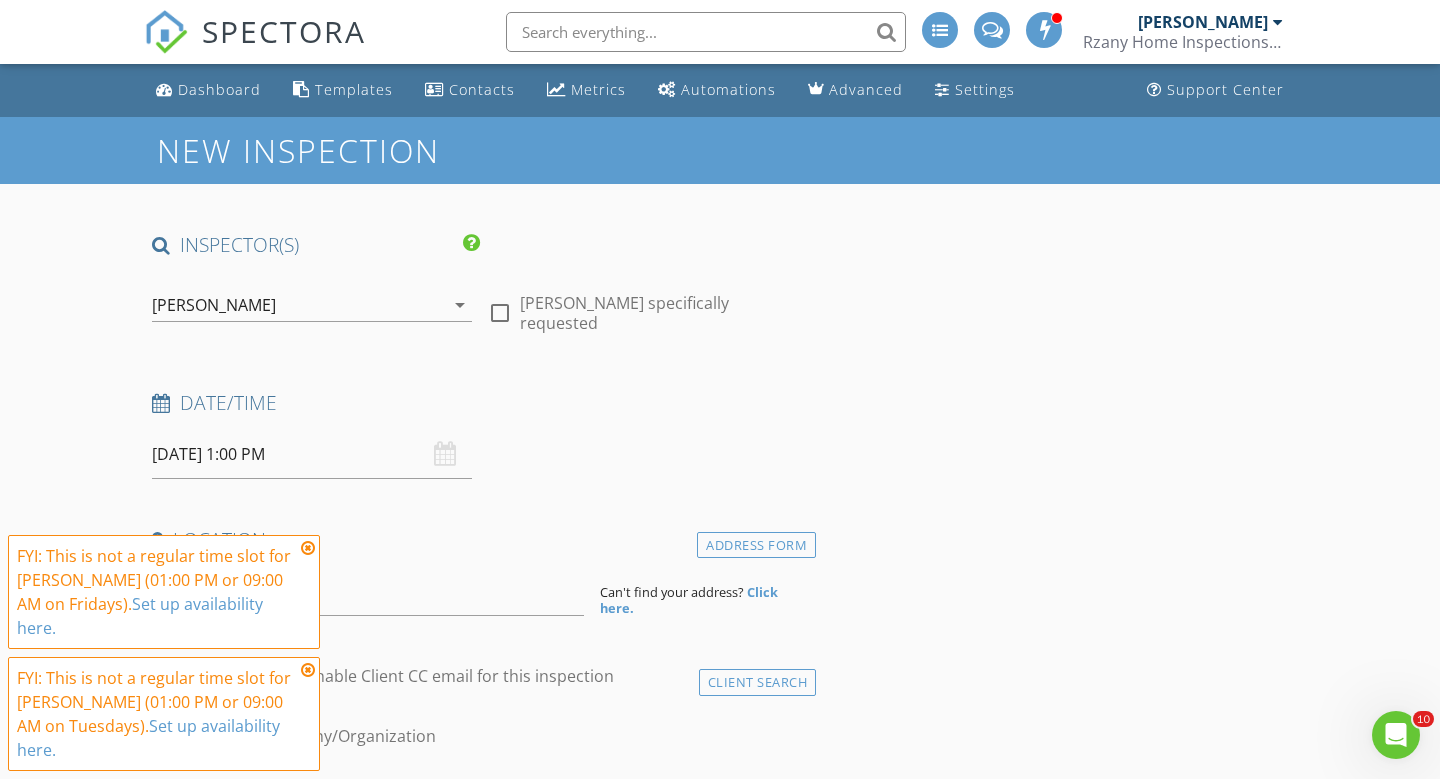 click on "FYI: This is not a regular time slot for Ryan Rzany (01:00 PM or 09:00 AM on Fridays).  Set up availability here." at bounding box center (164, 592) 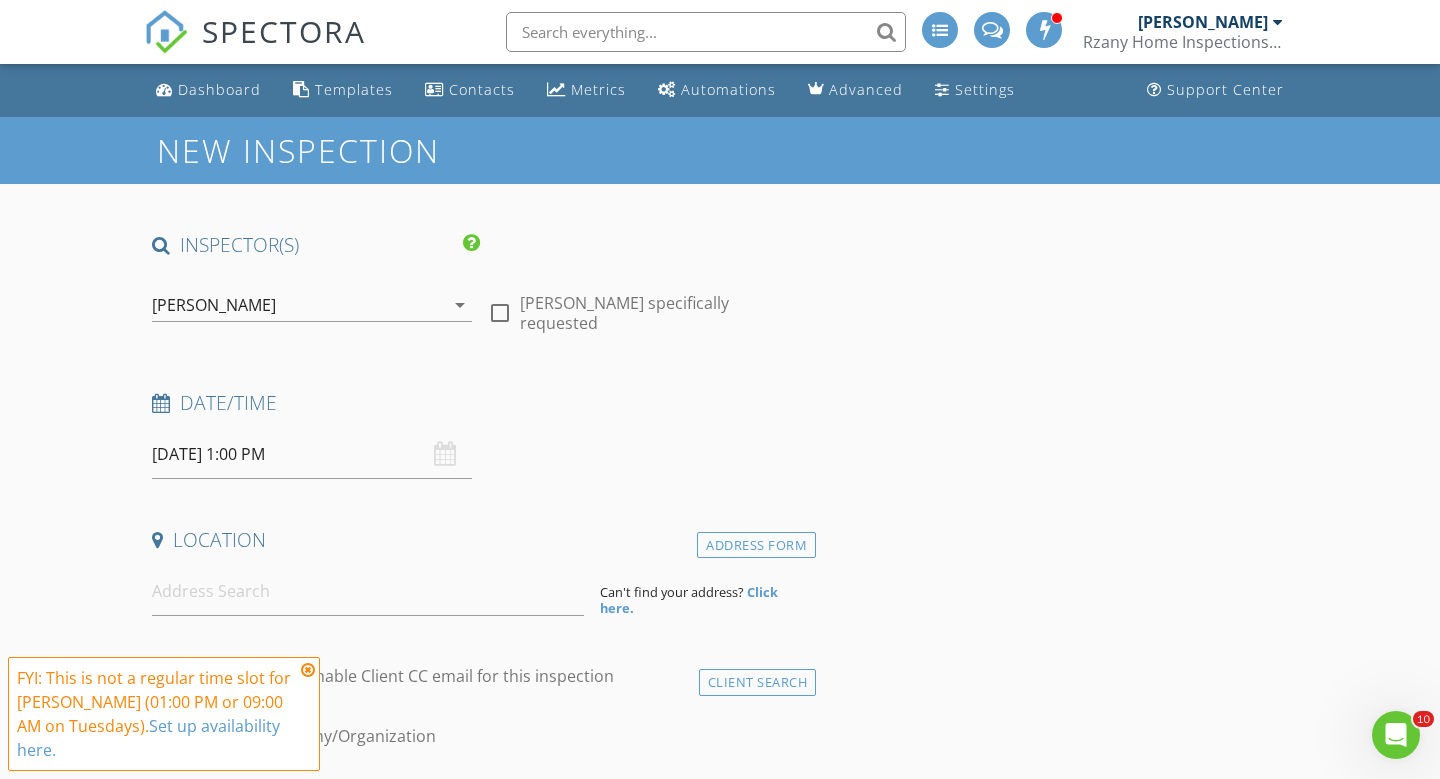 click at bounding box center (308, 670) 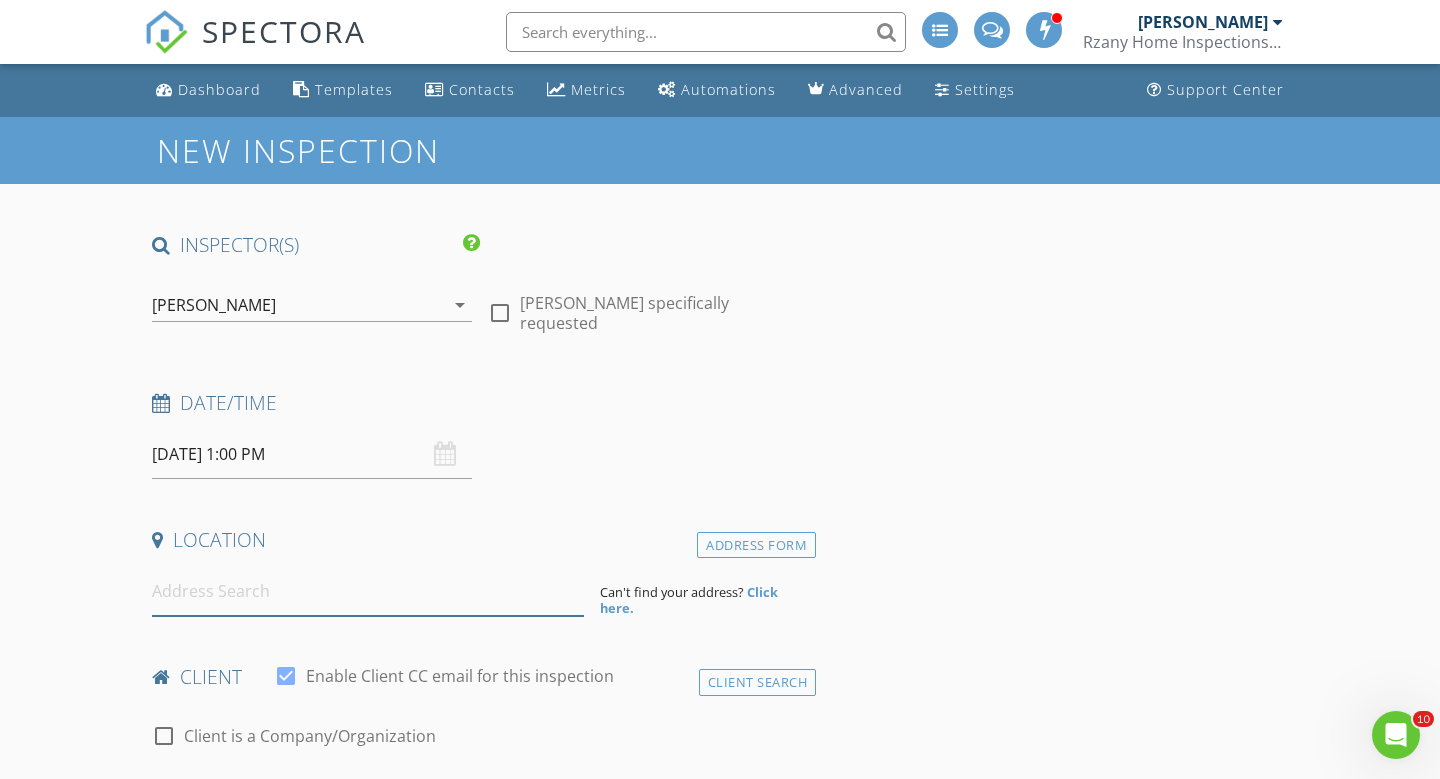 click at bounding box center (368, 591) 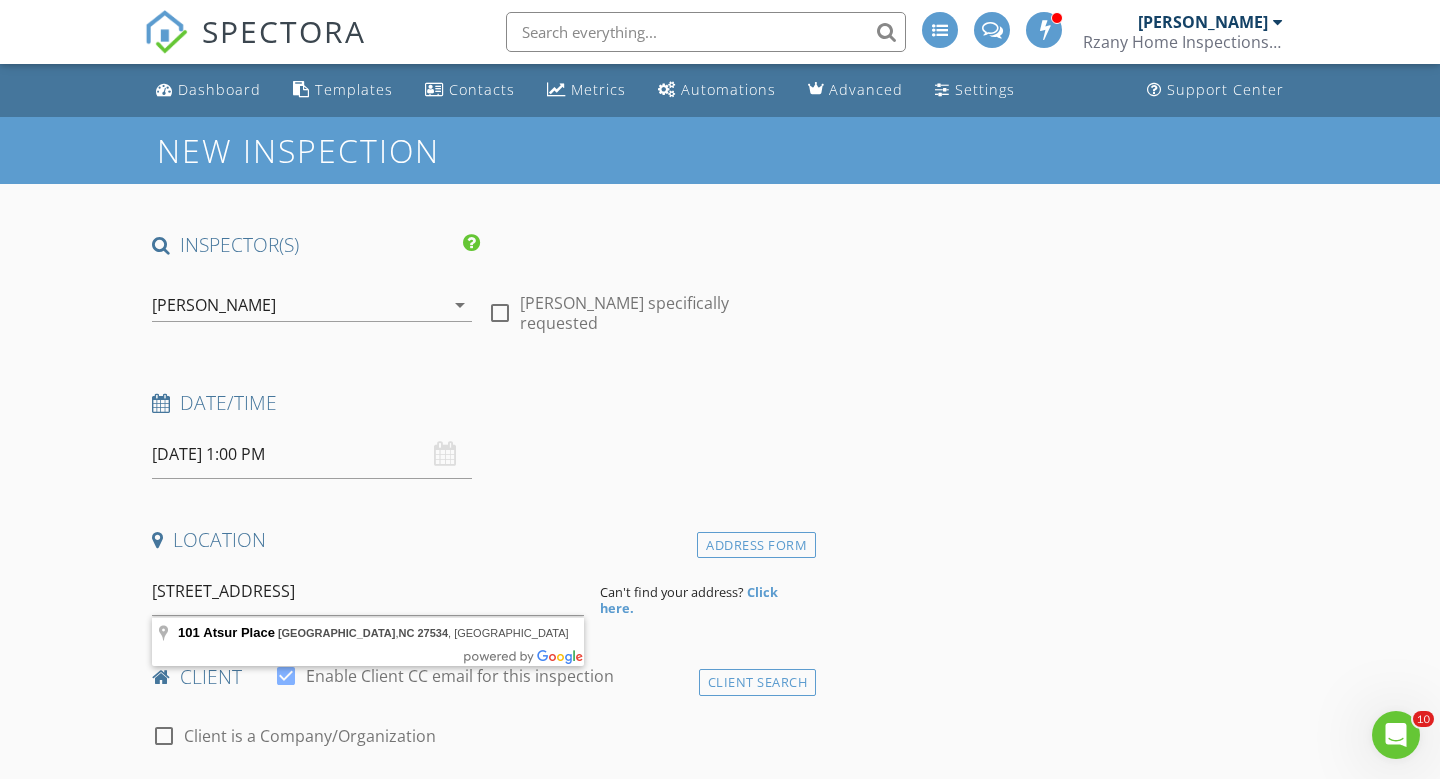 type on "101 Atsur Place, Goldsboro, NC 27534, USA" 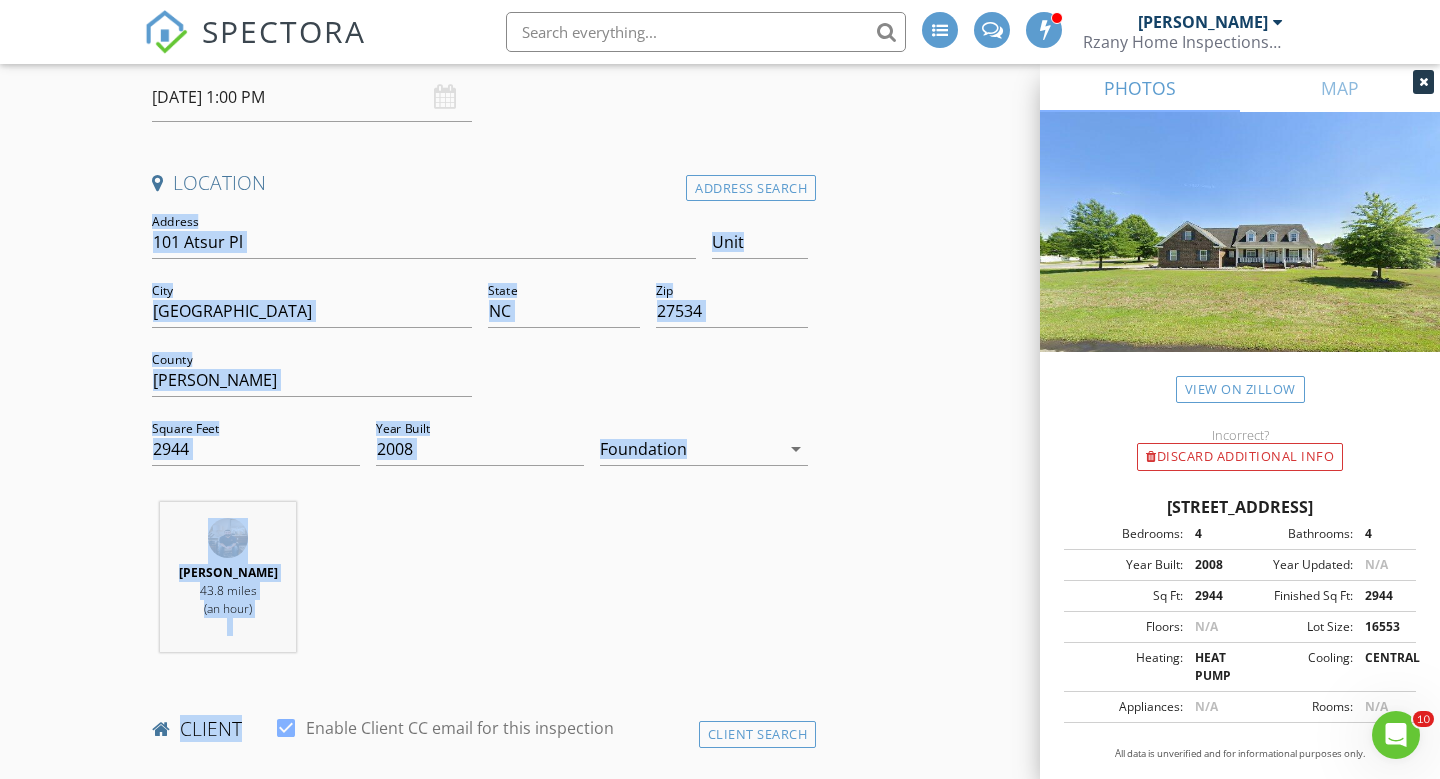 scroll, scrollTop: 358, scrollLeft: 0, axis: vertical 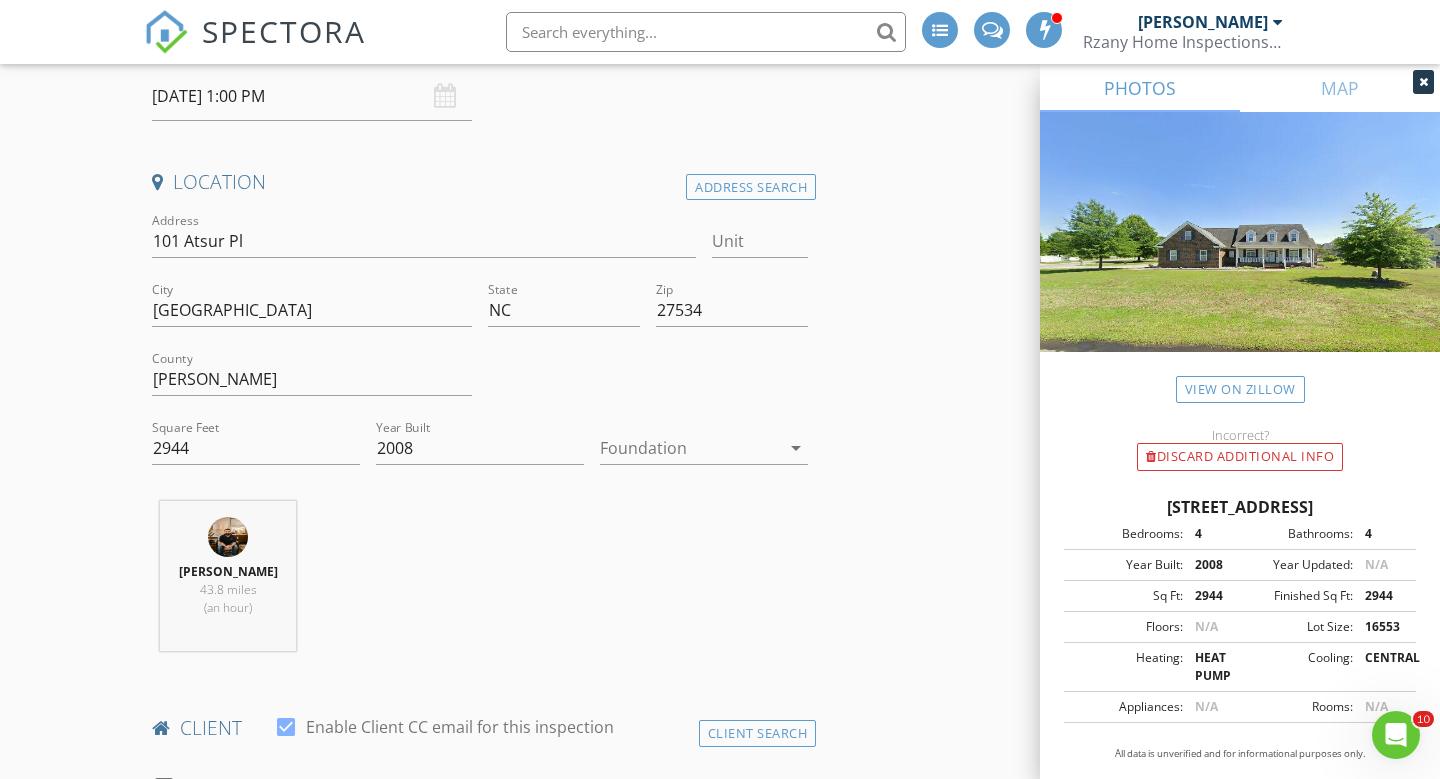 click on "New Inspection
INSPECTOR(S)
check_box   Ryan Rzany   PRIMARY   Ryan Rzany arrow_drop_down   check_box_outline_blank Ryan Rzany specifically requested
Date/Time
07/15/2025 1:00 PM
Location
Address Search       Address 101 Atsur Pl   Unit   City Goldsboro   State NC   Zip 27534   County Wayne     Square Feet 2944   Year Built 2008   Foundation arrow_drop_down     Ryan Rzany     43.8 miles     (an hour)
client
check_box Enable Client CC email for this inspection   Client Search     check_box_outline_blank Client is a Company/Organization     First Name   Last Name   Email   CC Email   Phone         Tags         Notes   Private Notes
ADD ADDITIONAL client
SERVICES
check_box_outline_blank   Pre-Drywall Inspection Up To 2,000 Sq Ft   check_box_outline_blank" at bounding box center (720, 1652) 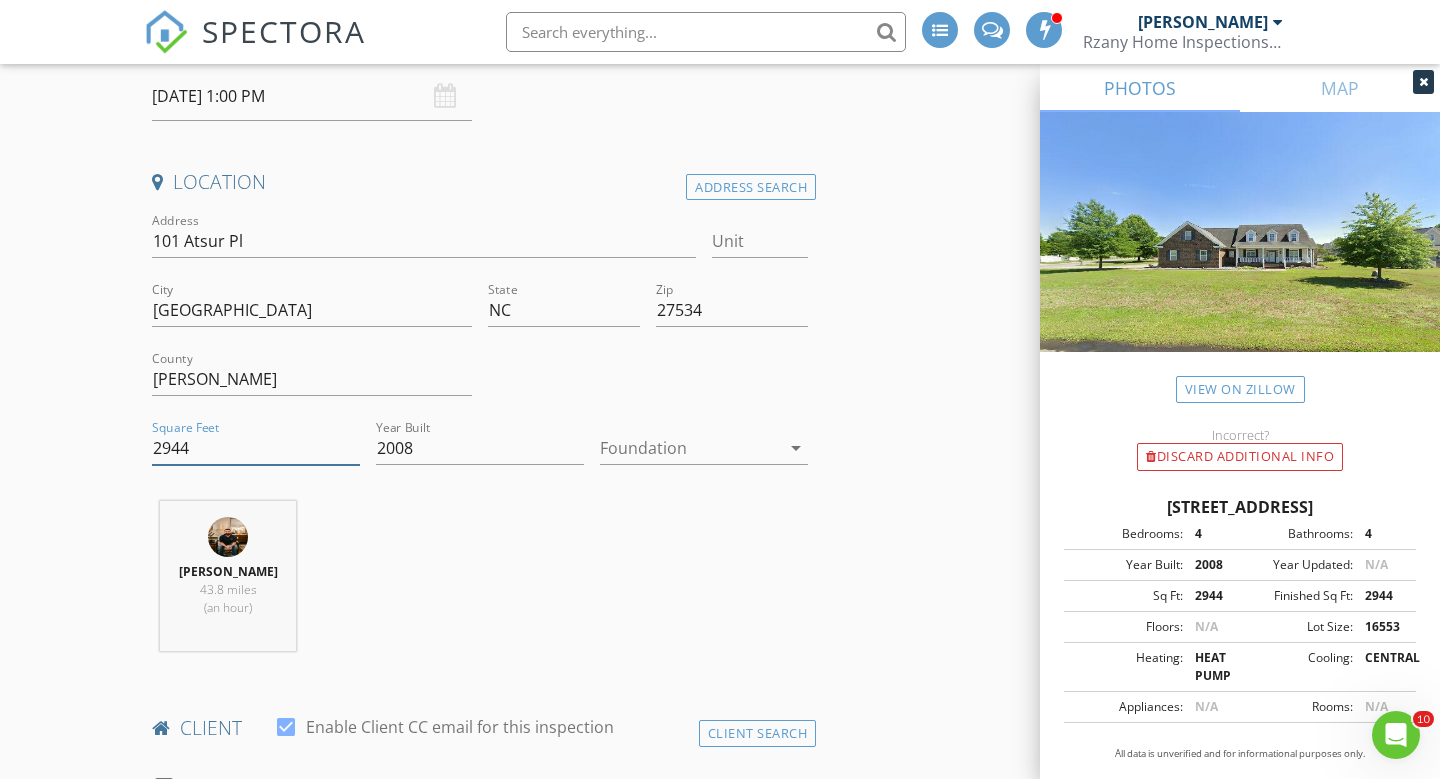 drag, startPoint x: 158, startPoint y: 448, endPoint x: 263, endPoint y: 453, distance: 105.11898 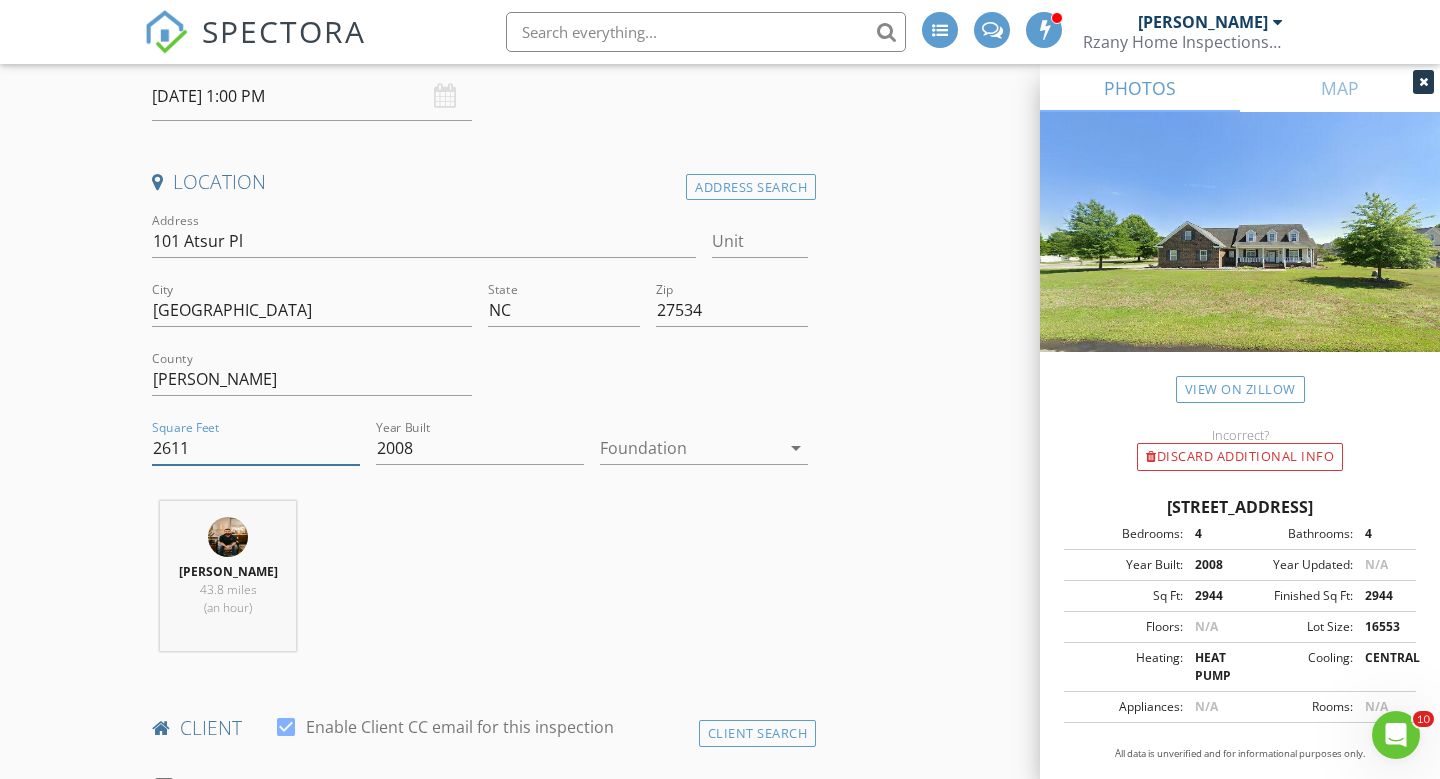 type on "2611" 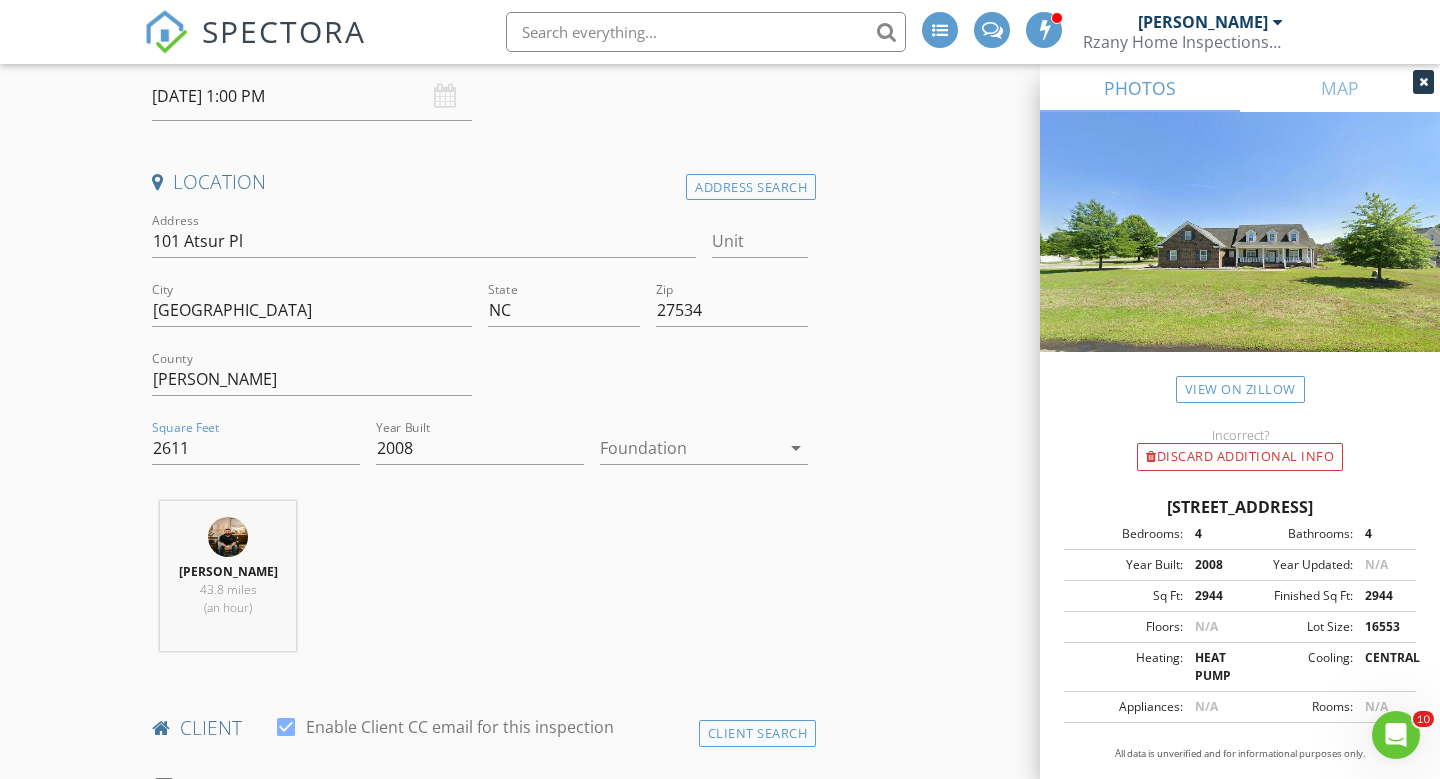 click at bounding box center [690, 448] 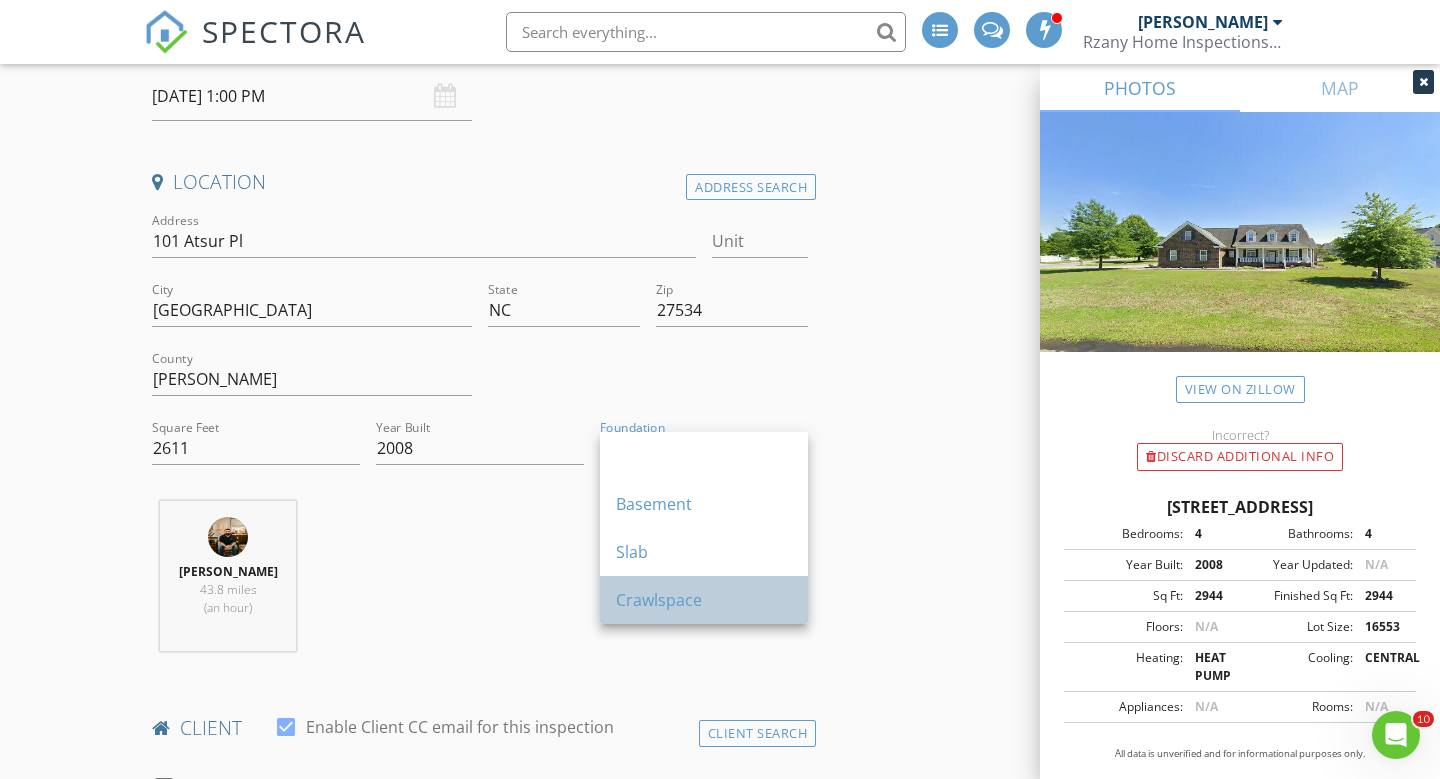 click on "Crawlspace" at bounding box center [704, 600] 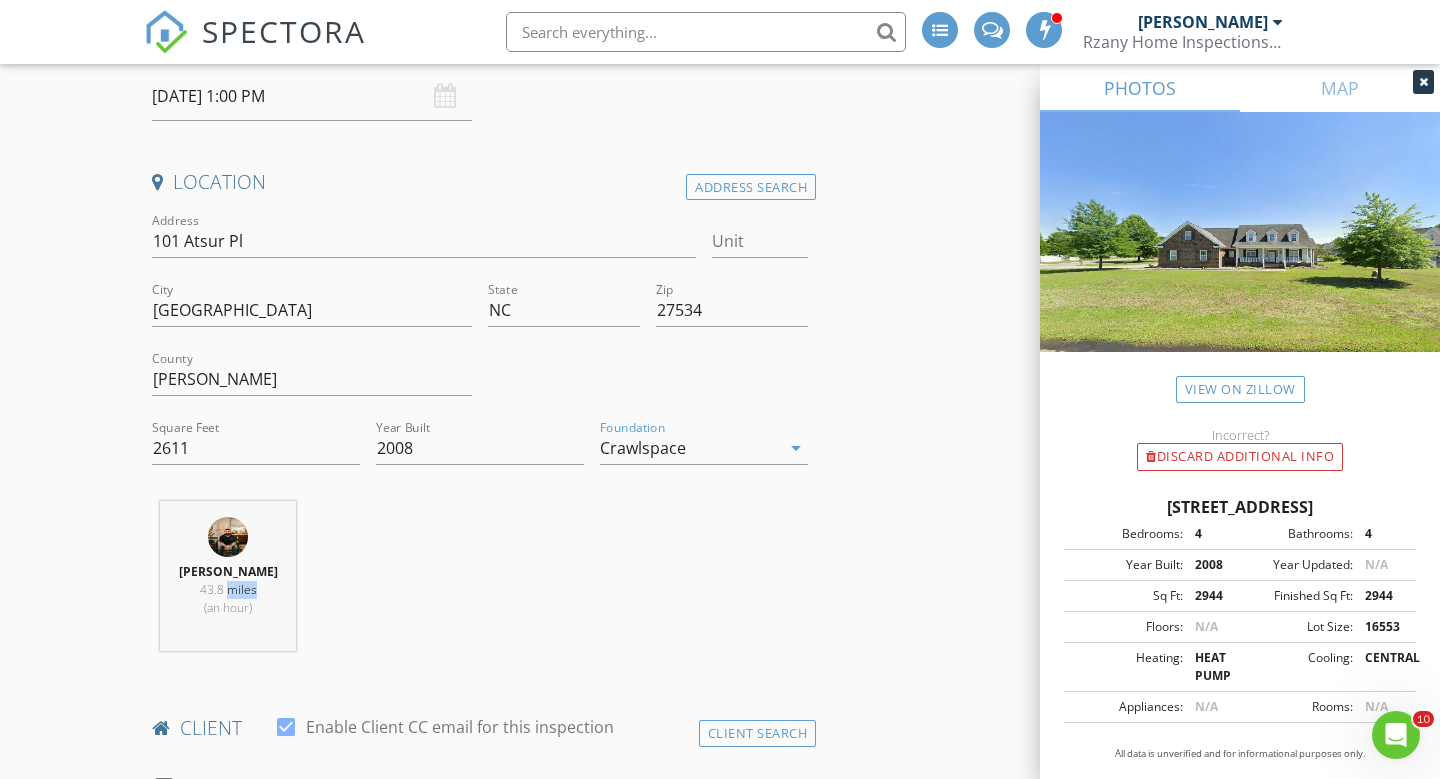 click on "Ryan Rzany     43.8 miles     (an hour)" at bounding box center (480, 584) 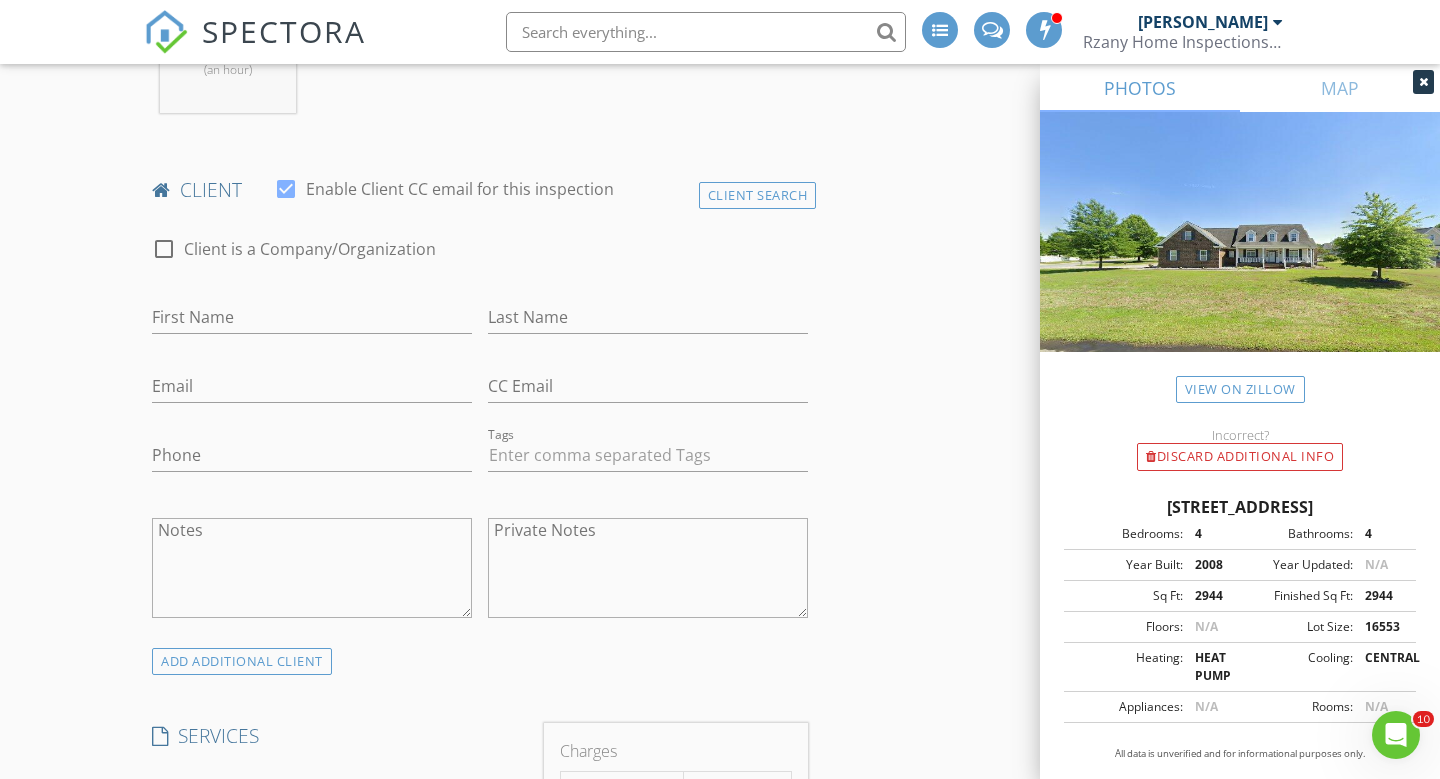 scroll, scrollTop: 941, scrollLeft: 0, axis: vertical 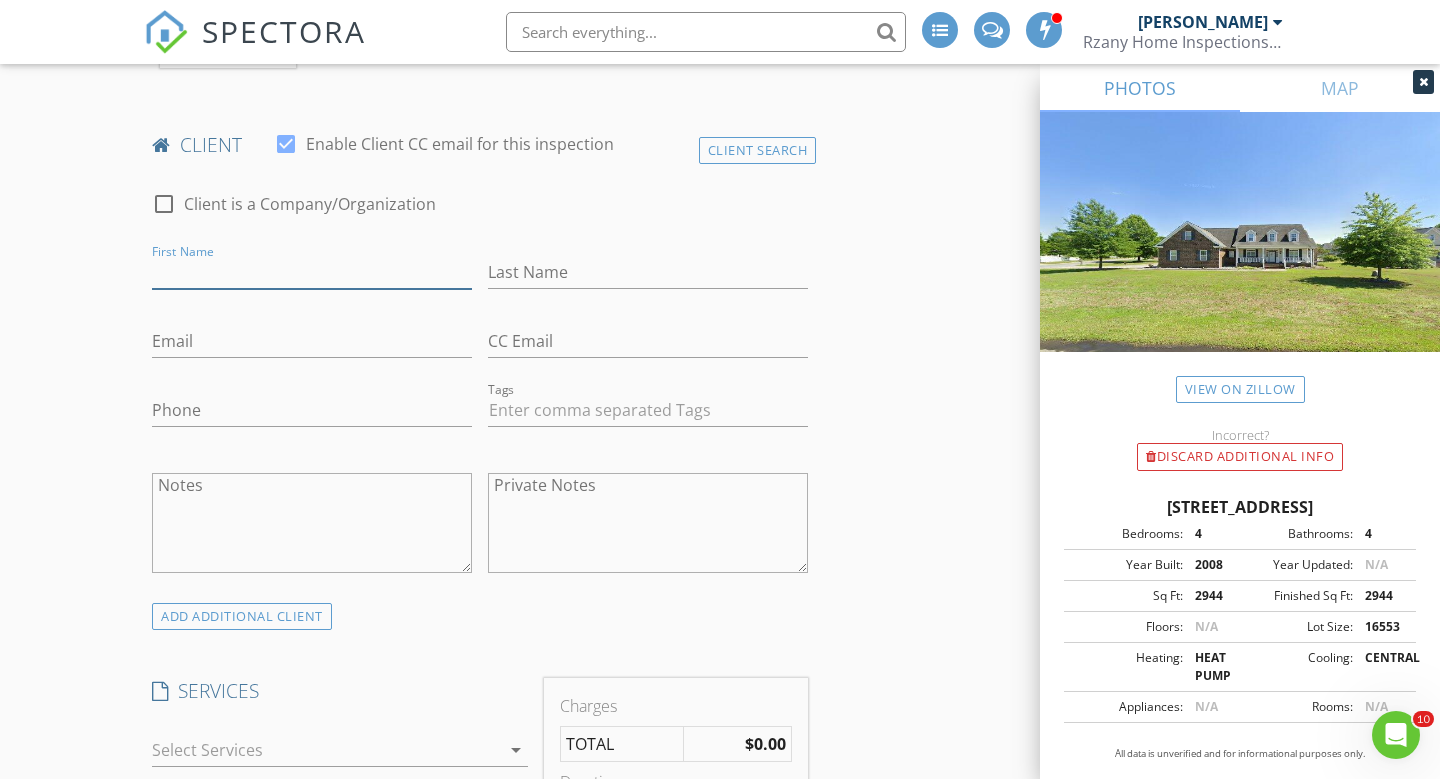 click on "First Name" at bounding box center [312, 272] 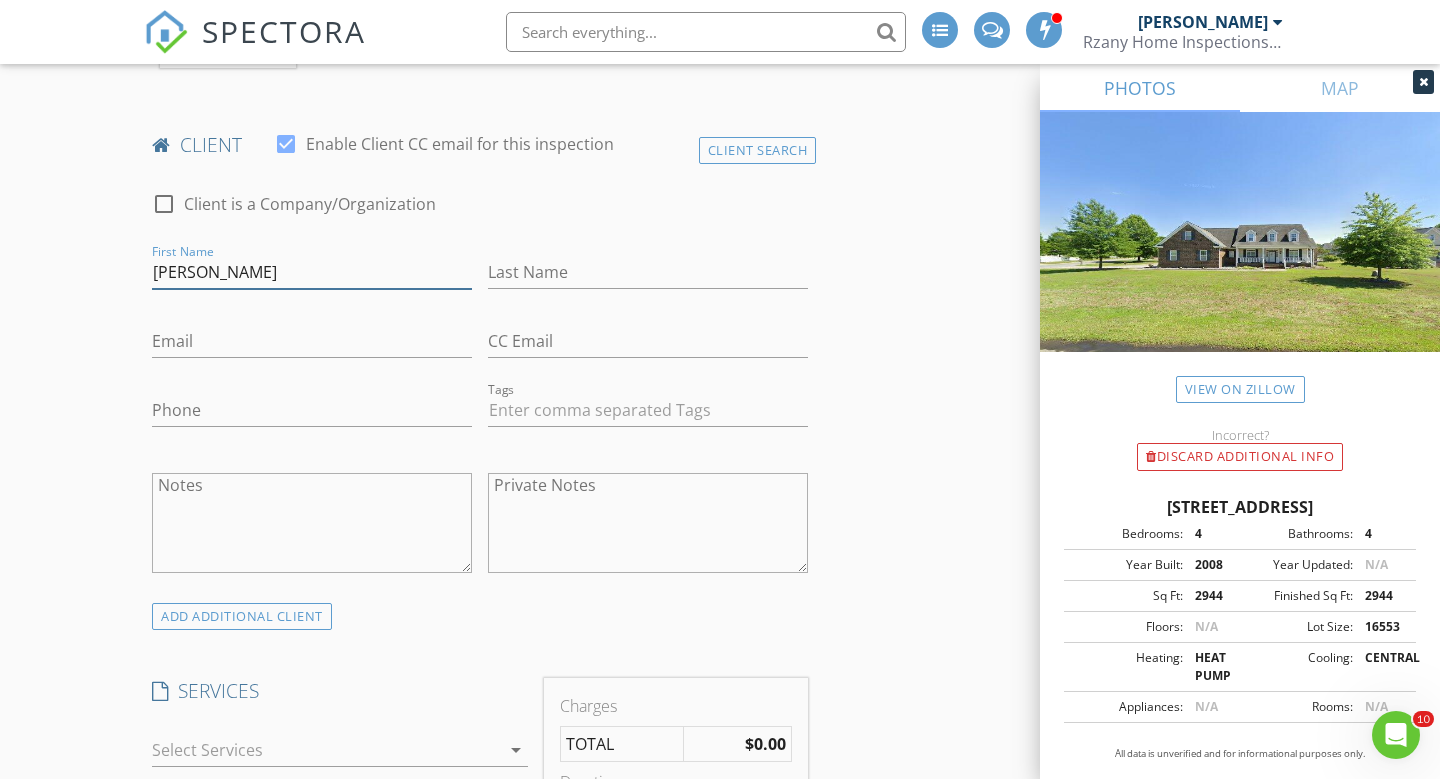 type on "[PERSON_NAME]" 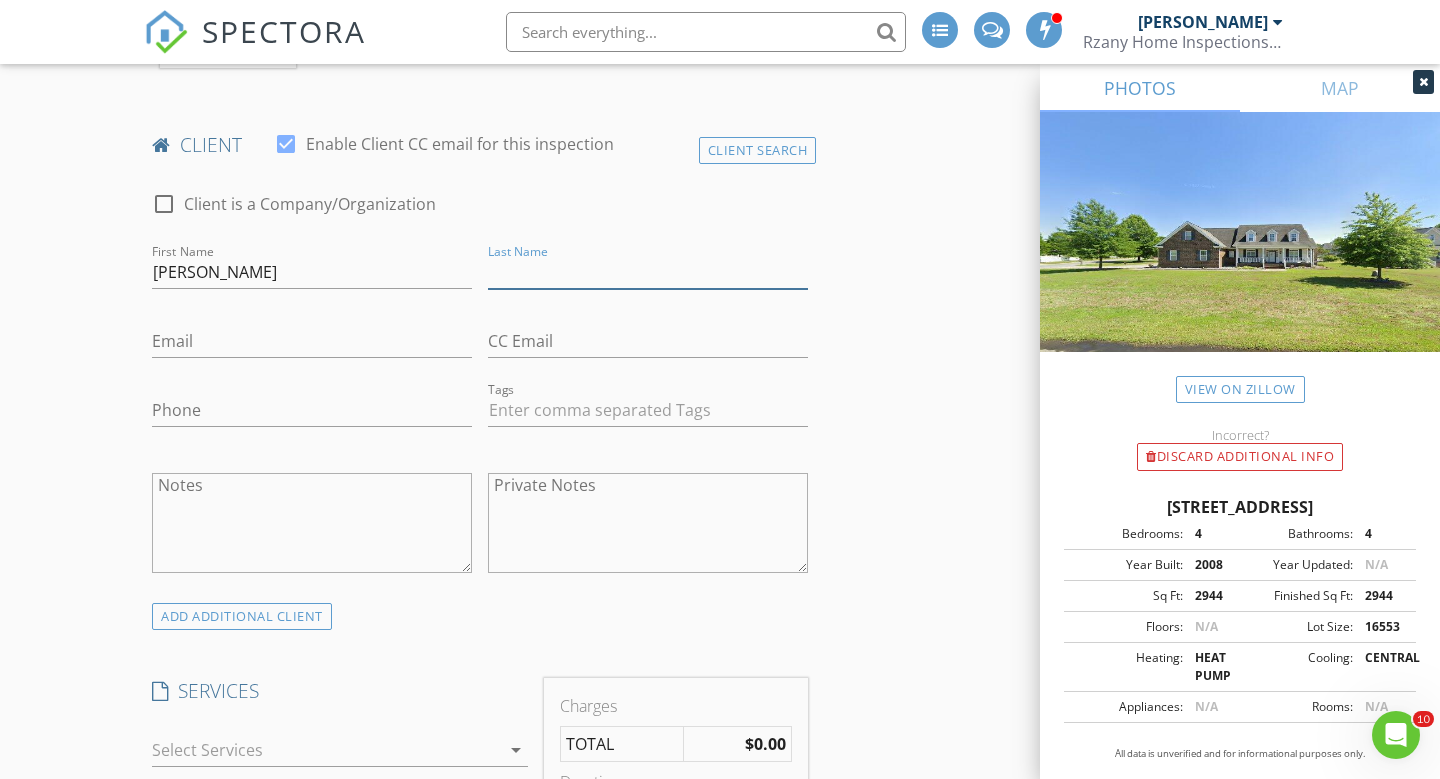 click on "Last Name" at bounding box center [648, 272] 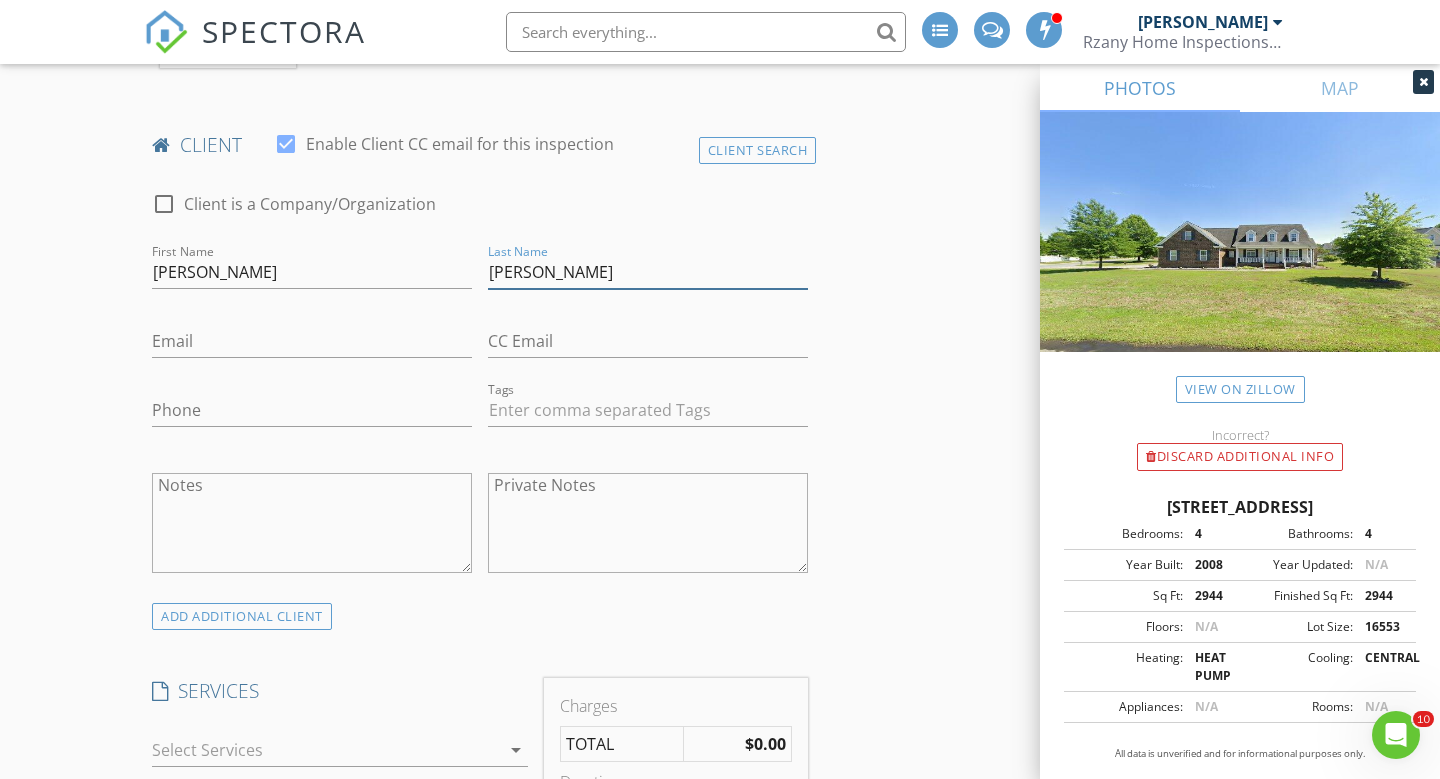 type on "[PERSON_NAME]" 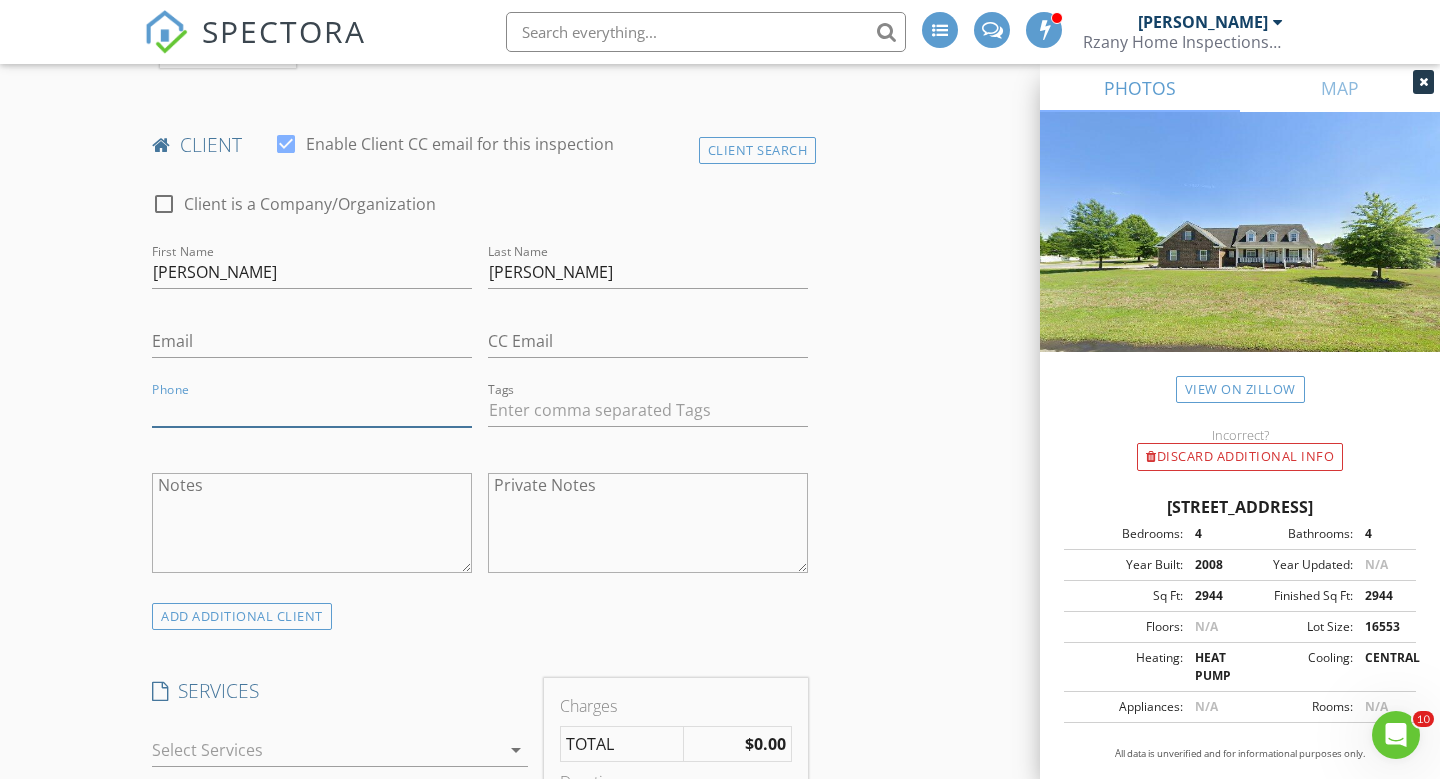 click on "Phone" at bounding box center (312, 410) 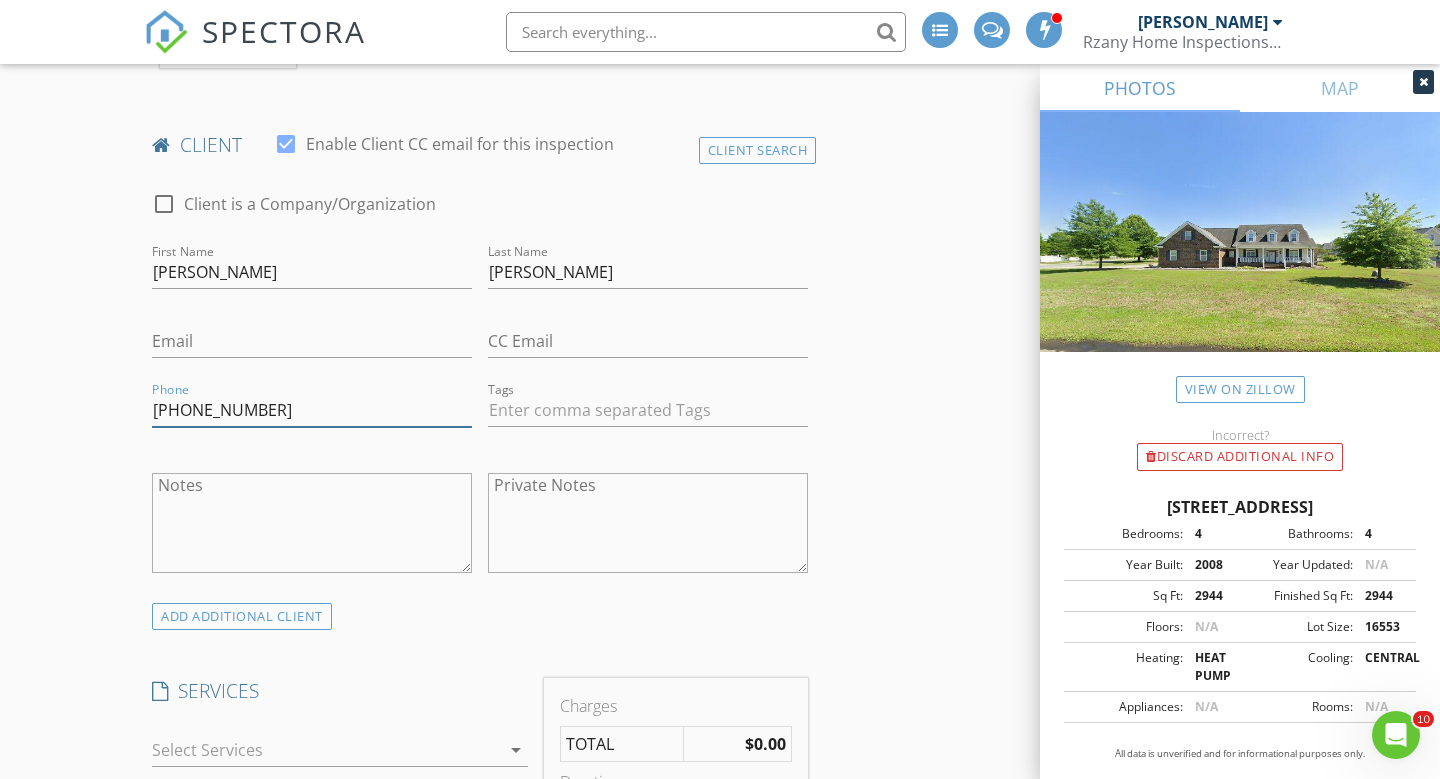 type on "[PHONE_NUMBER]" 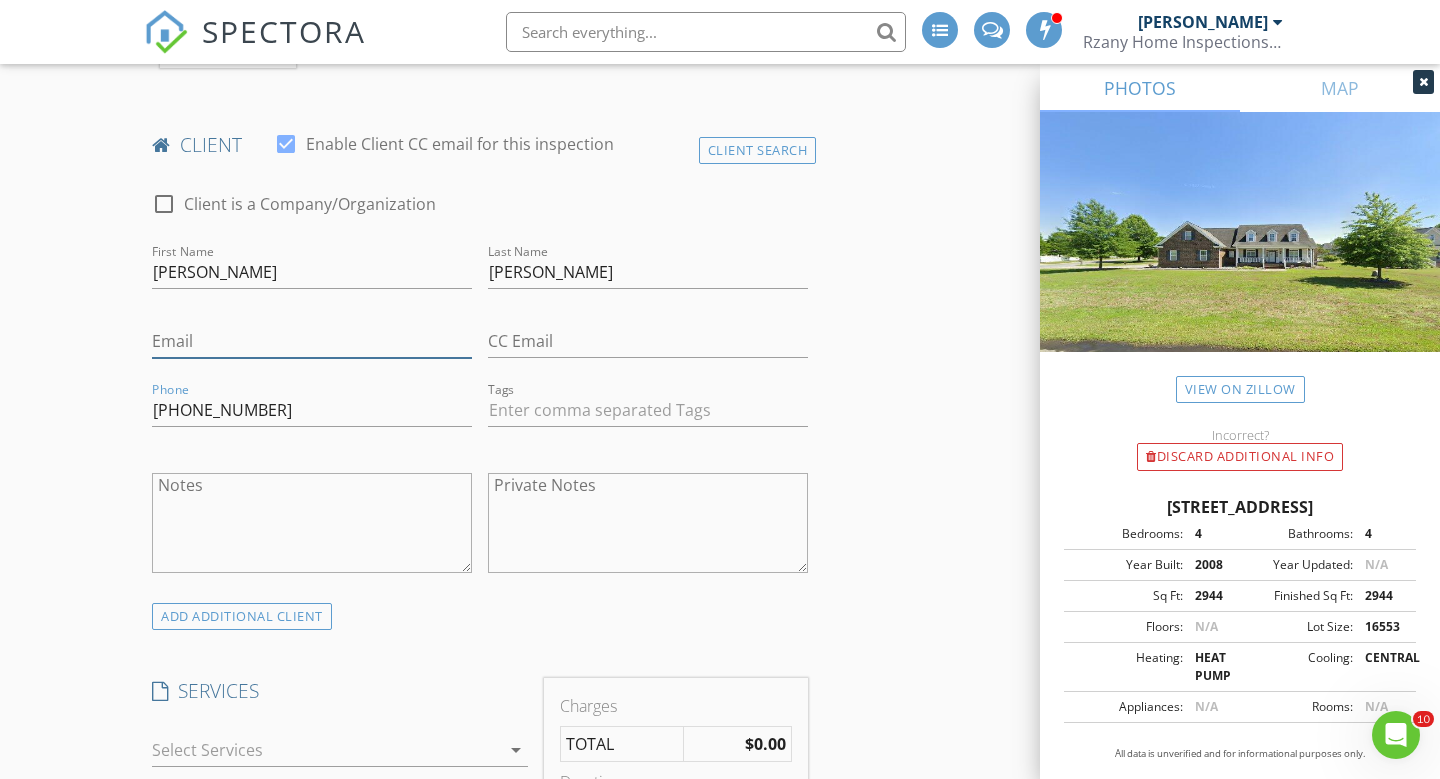 click on "Email" at bounding box center [312, 341] 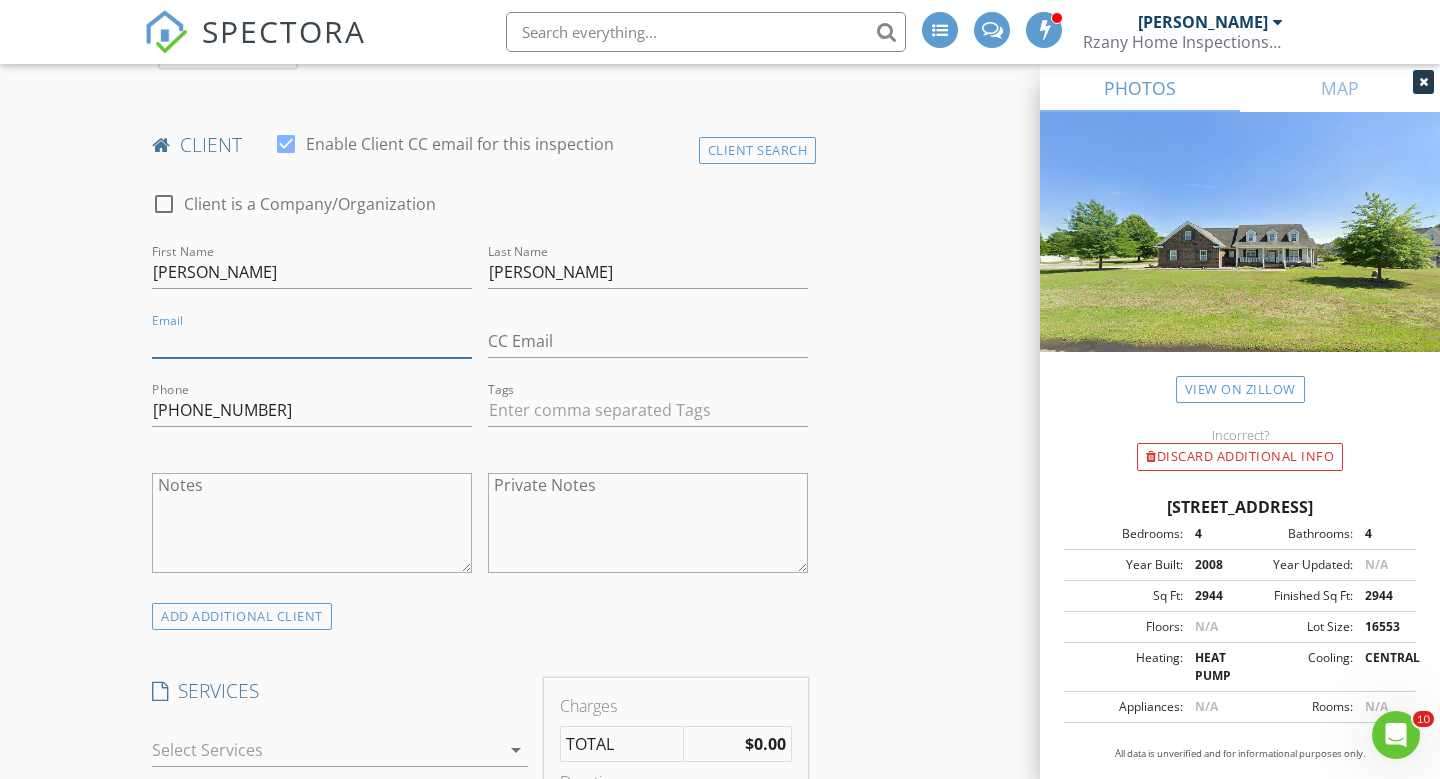 paste on "Naffity@gmail.com" 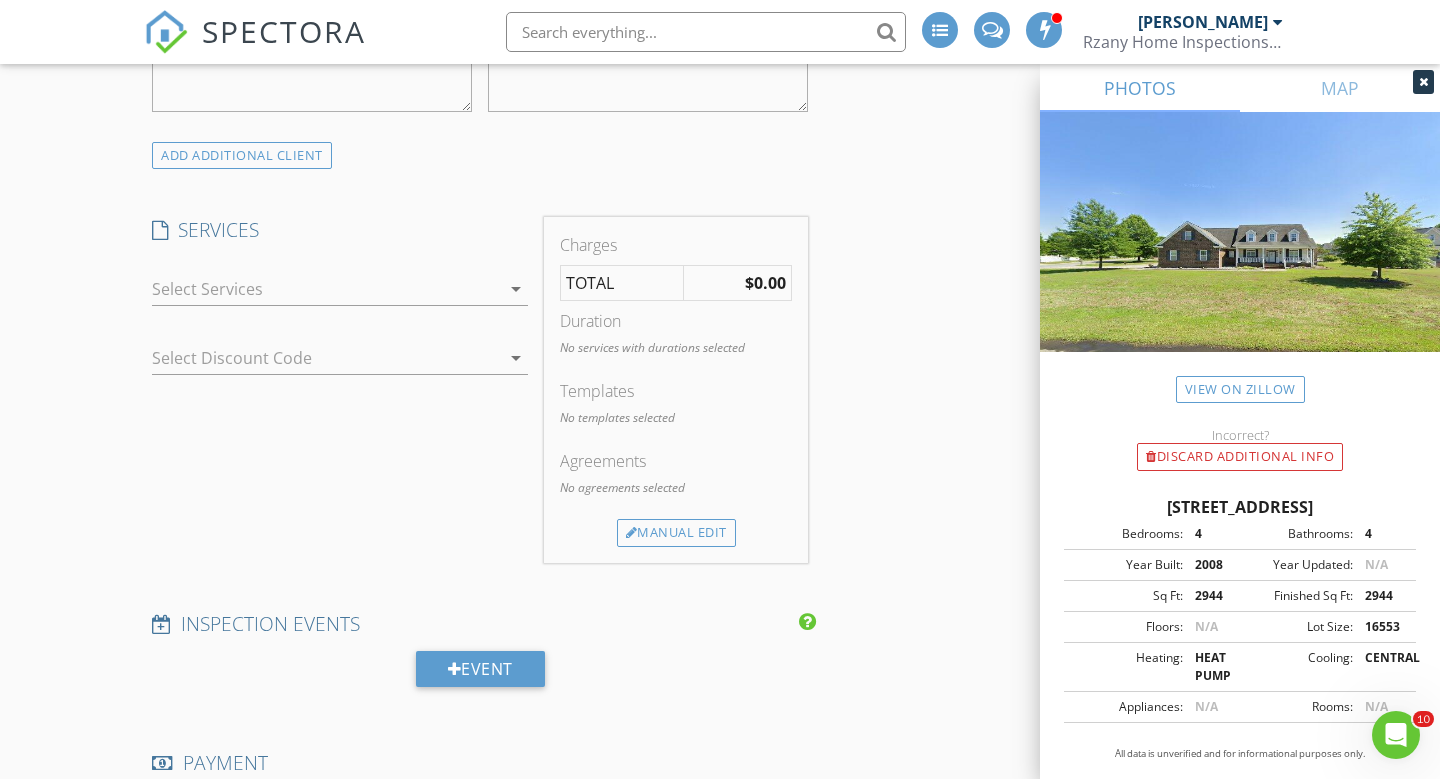 scroll, scrollTop: 1428, scrollLeft: 0, axis: vertical 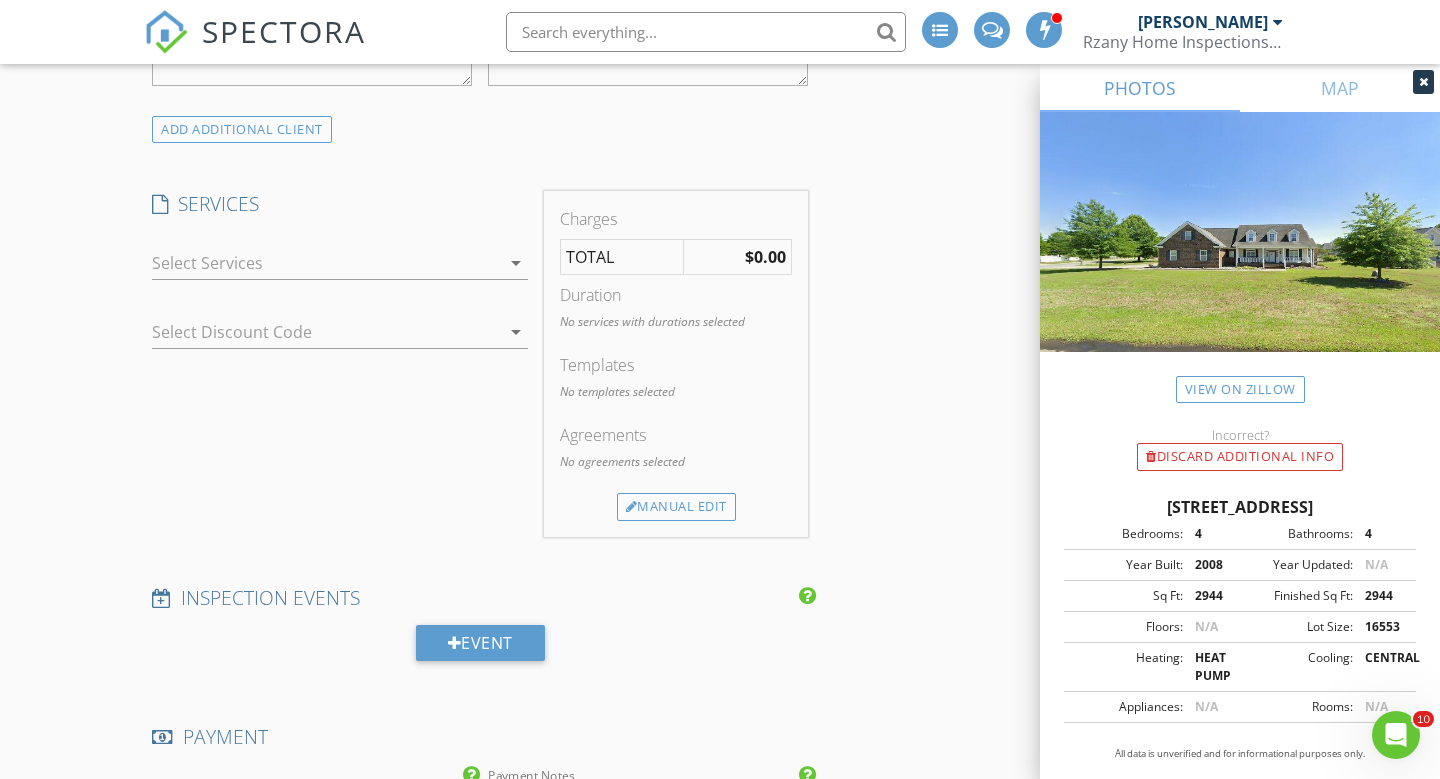 type on "Naffity@gmail.com" 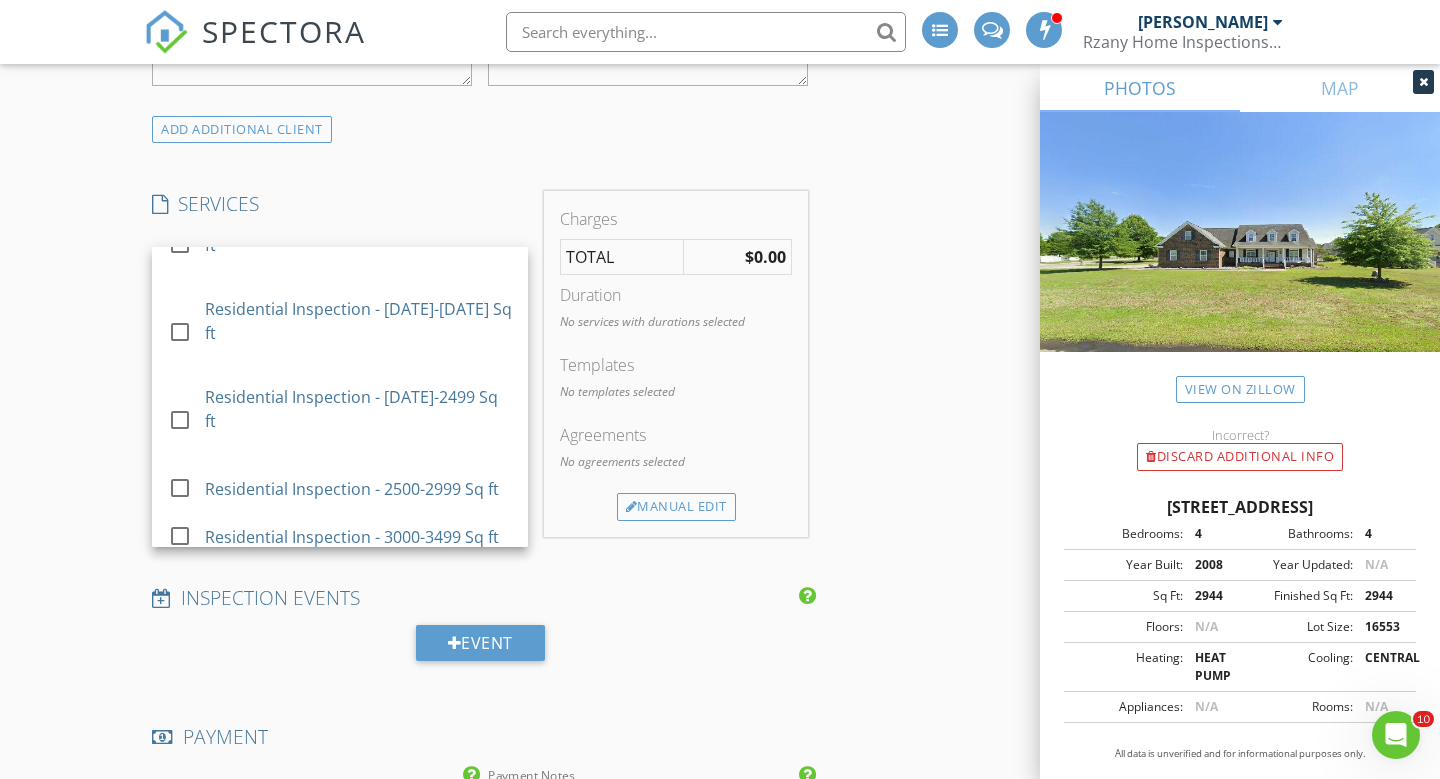 scroll, scrollTop: 440, scrollLeft: 0, axis: vertical 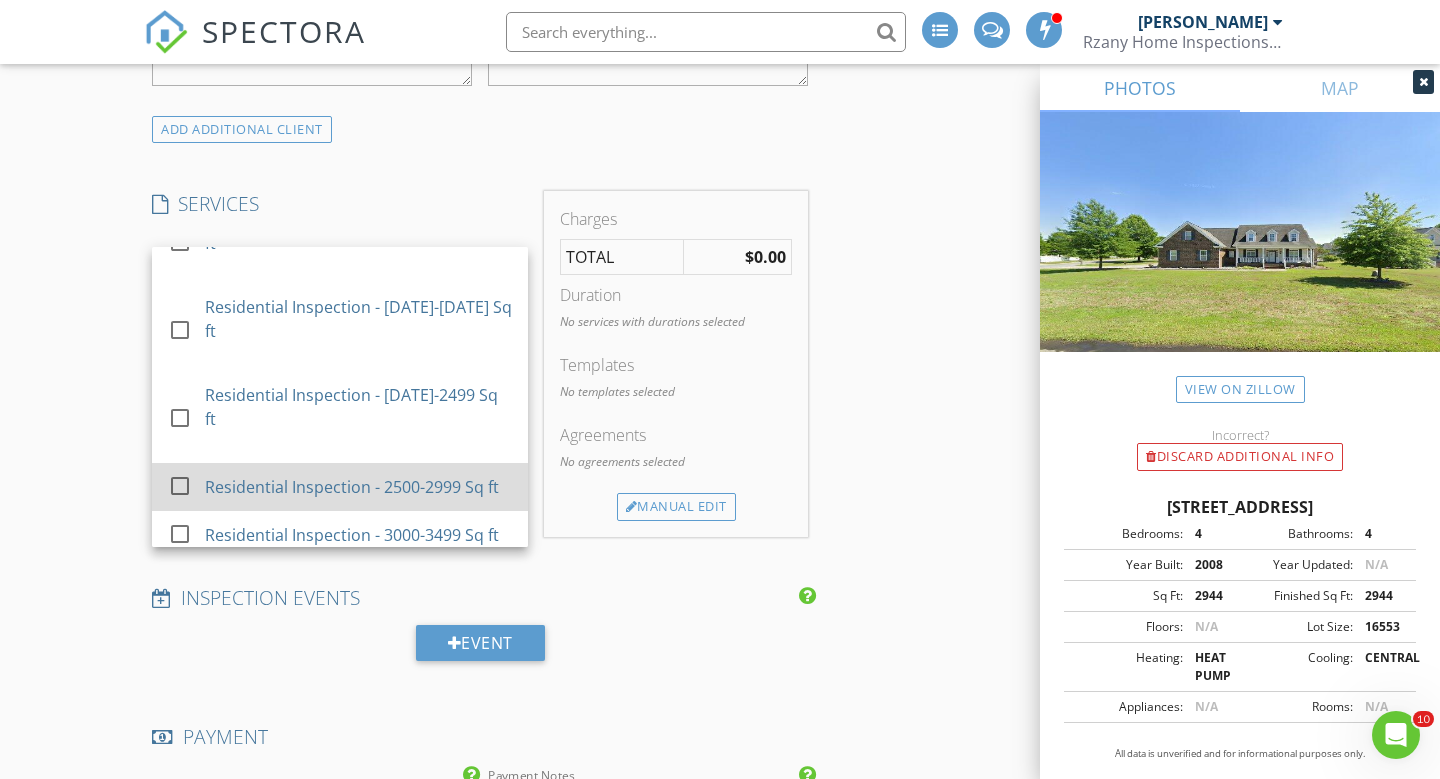 click on "Residential Inspection - 2500-2999 Sq ft" at bounding box center [352, 487] 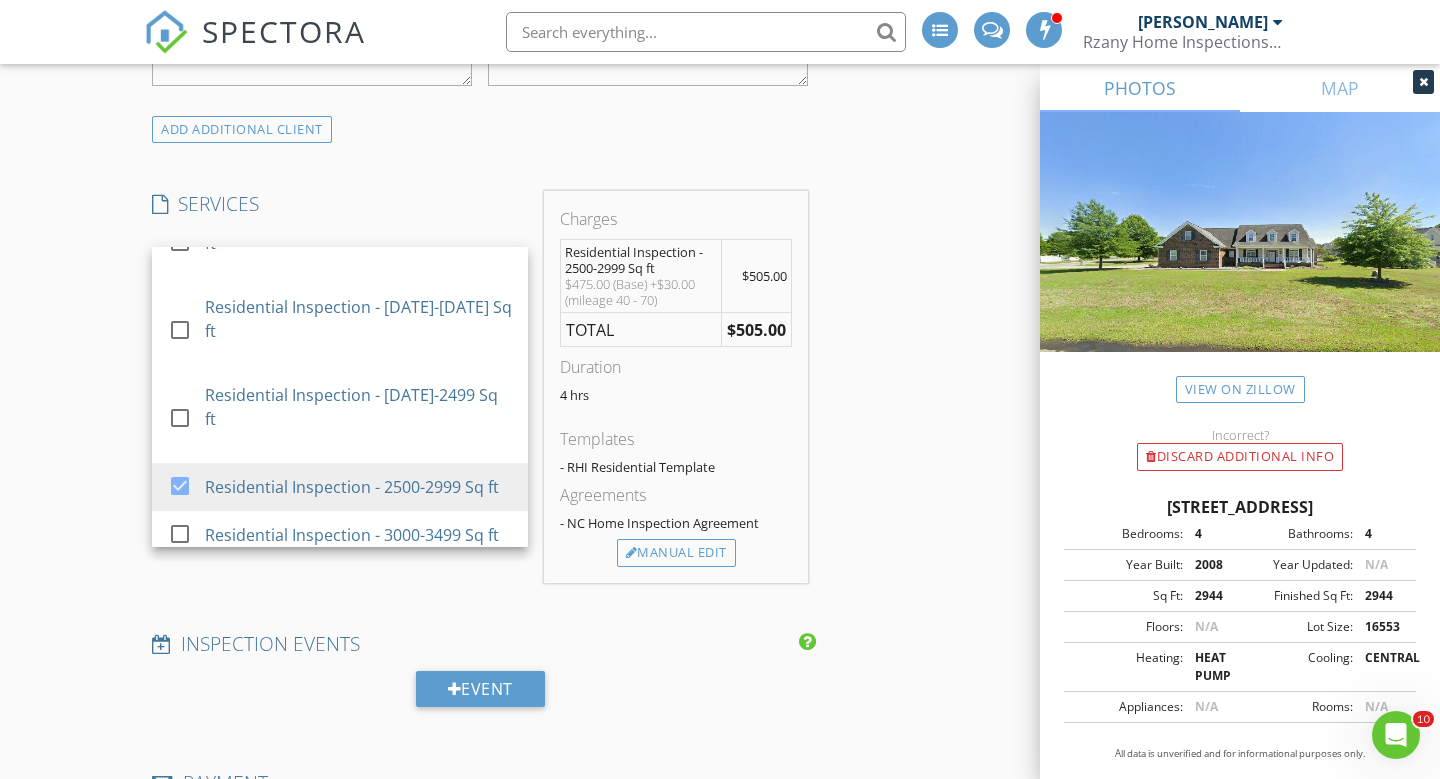 click on "INSPECTOR(S)
check_box   Ryan Rzany   PRIMARY   Ryan Rzany arrow_drop_down   check_box_outline_blank Ryan Rzany specifically requested
Date/Time
07/15/2025 1:00 PM
Location
Address Search       Address 101 Atsur Pl   Unit   City Goldsboro   State NC   Zip 27534   County Wayne     Square Feet 2611   Year Built 2008   Foundation Crawlspace arrow_drop_down     Ryan Rzany     43.8 miles     (an hour)
client
check_box Enable Client CC email for this inspection   Client Search     check_box_outline_blank Client is a Company/Organization     First Name Tiffany   Last Name Boyd   Email Naffity@gmail.com   CC Email   Phone 803-546-6934         Tags         Notes   Private Notes
ADD ADDITIONAL client
SERVICES
check_box_outline_blank   Pre-Drywall Inspection Up To 2,000 Sq Ft" at bounding box center (720, 638) 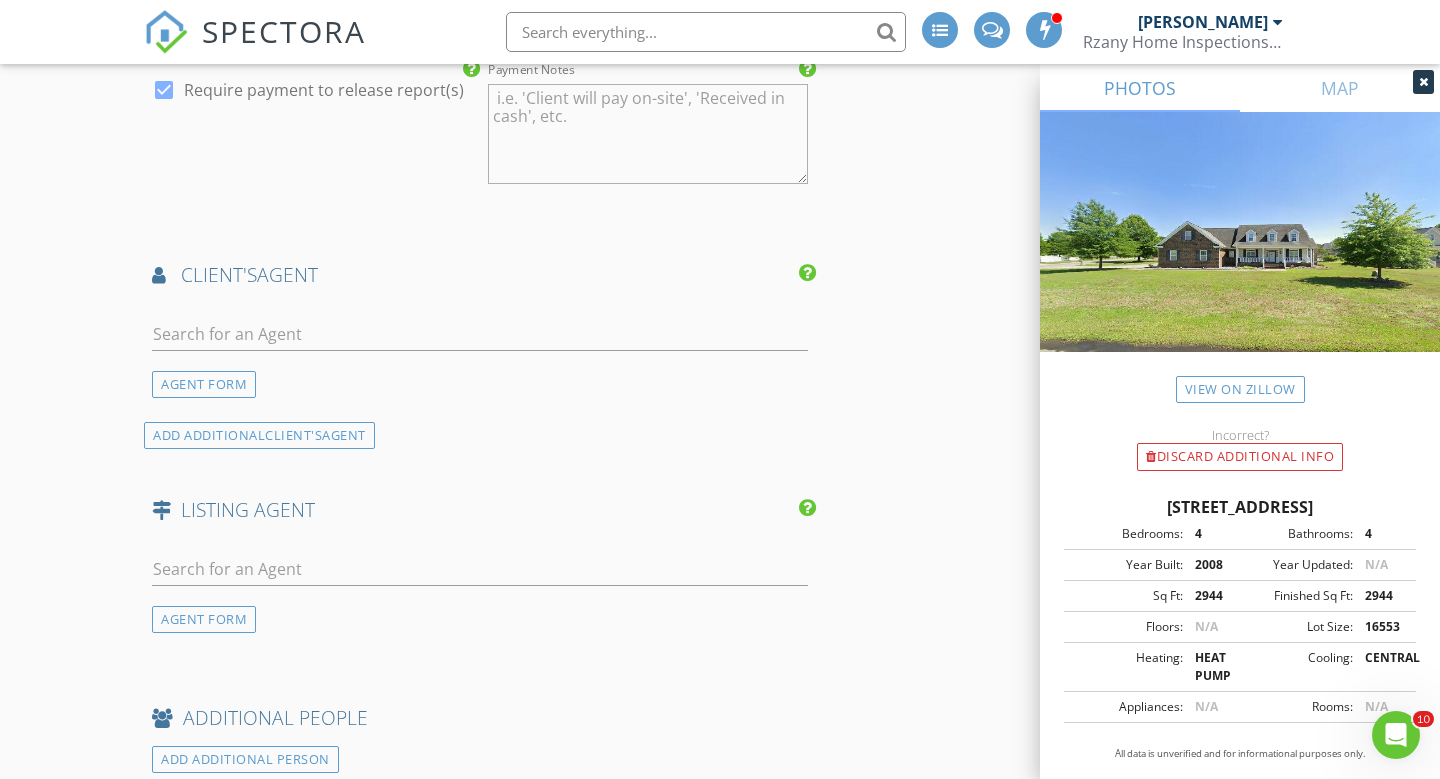 scroll, scrollTop: 2183, scrollLeft: 0, axis: vertical 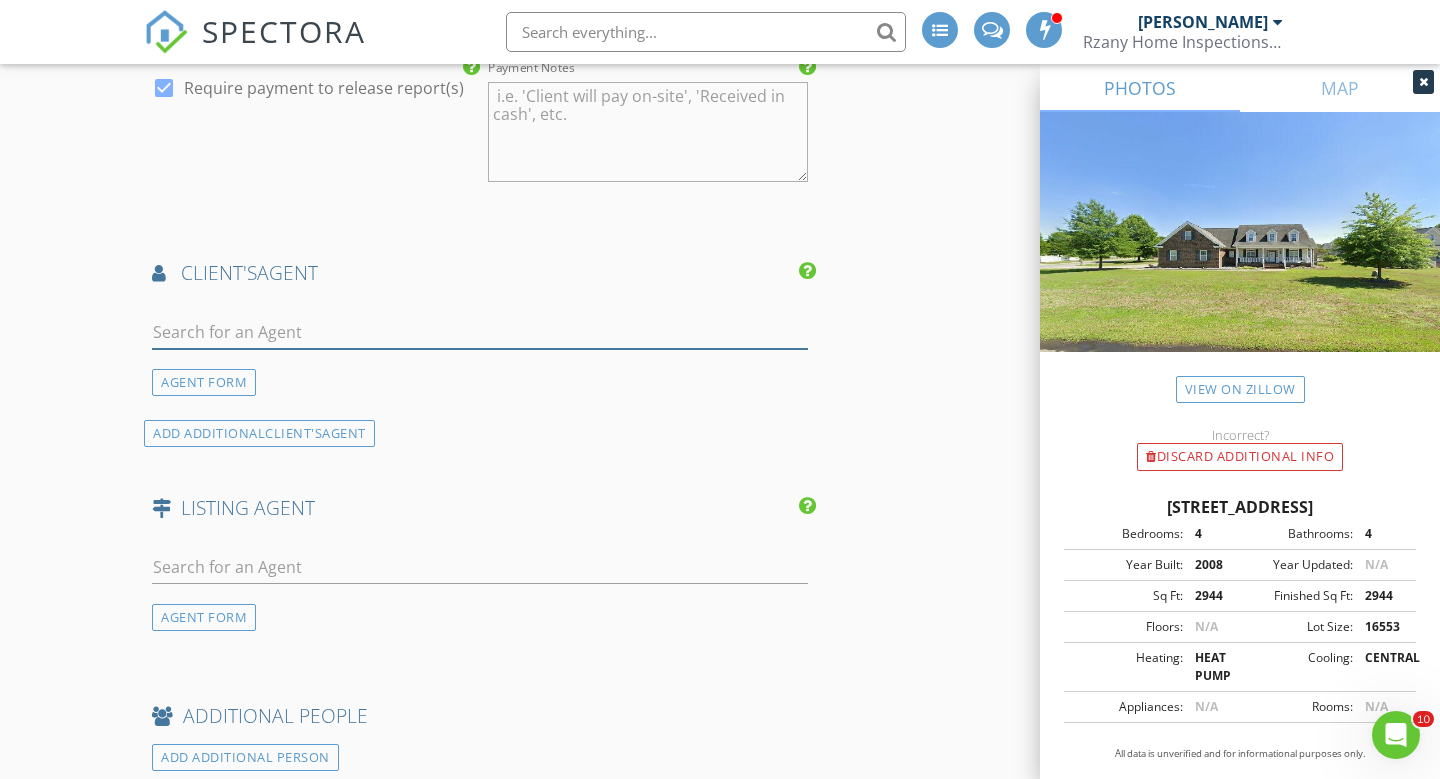 click at bounding box center [480, 332] 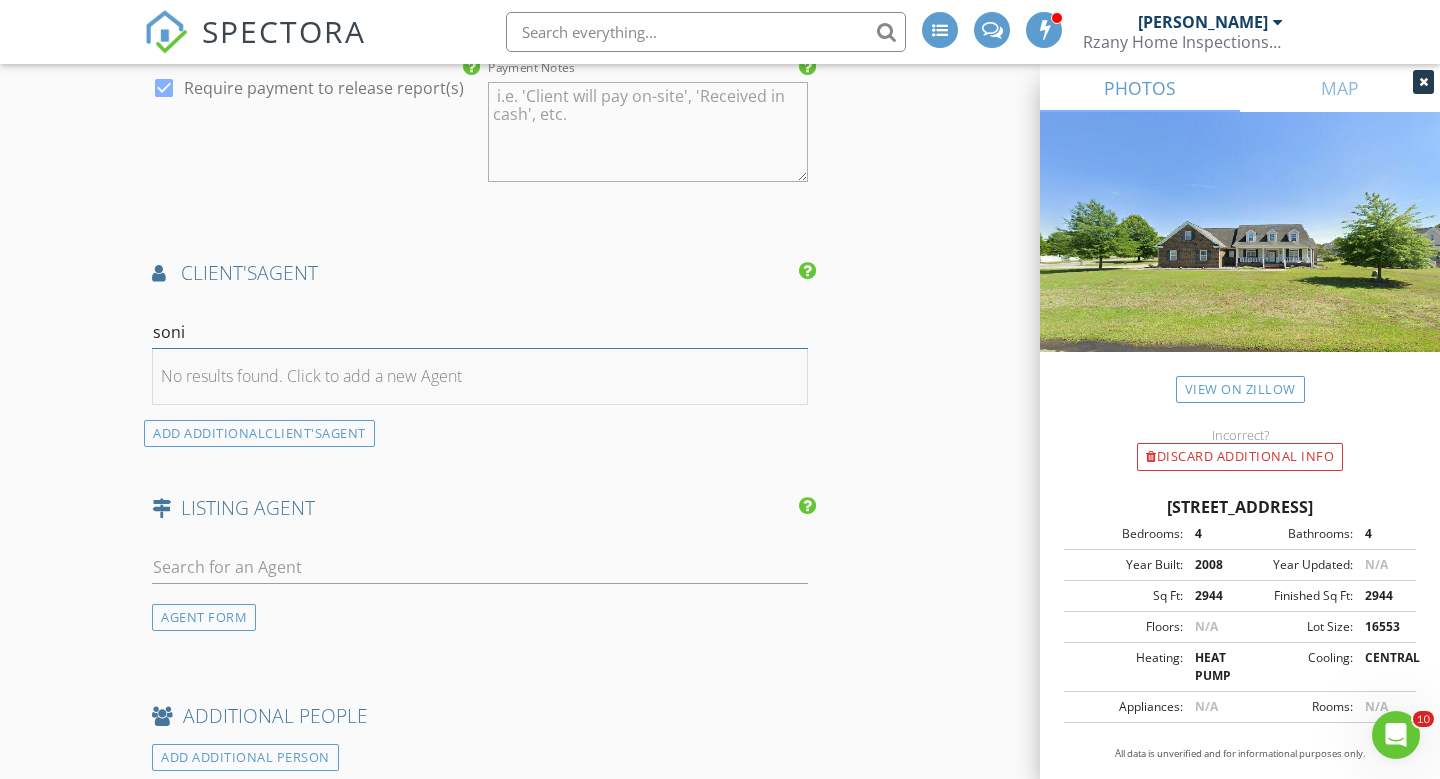 type on "soni" 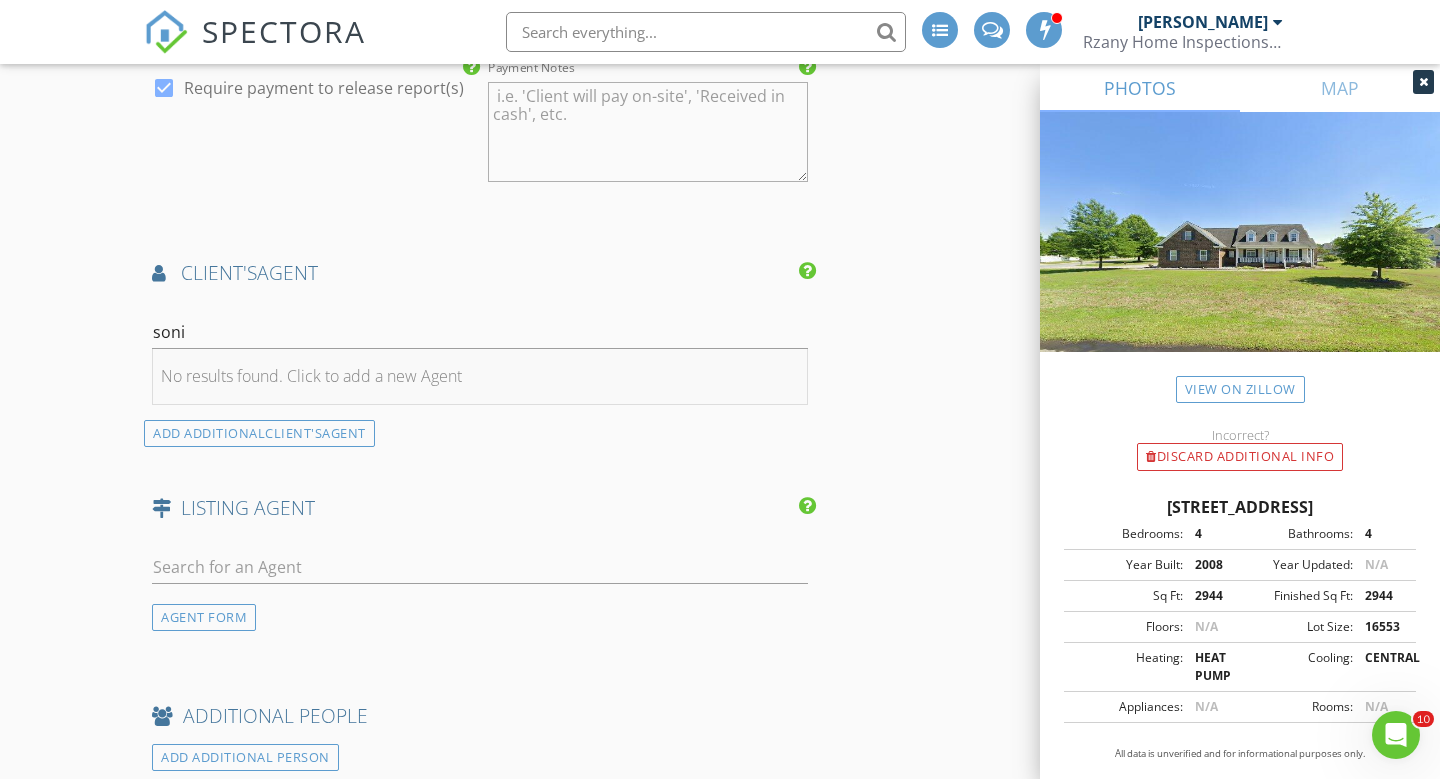 click on "No results found. Click to add a new Agent" at bounding box center [311, 376] 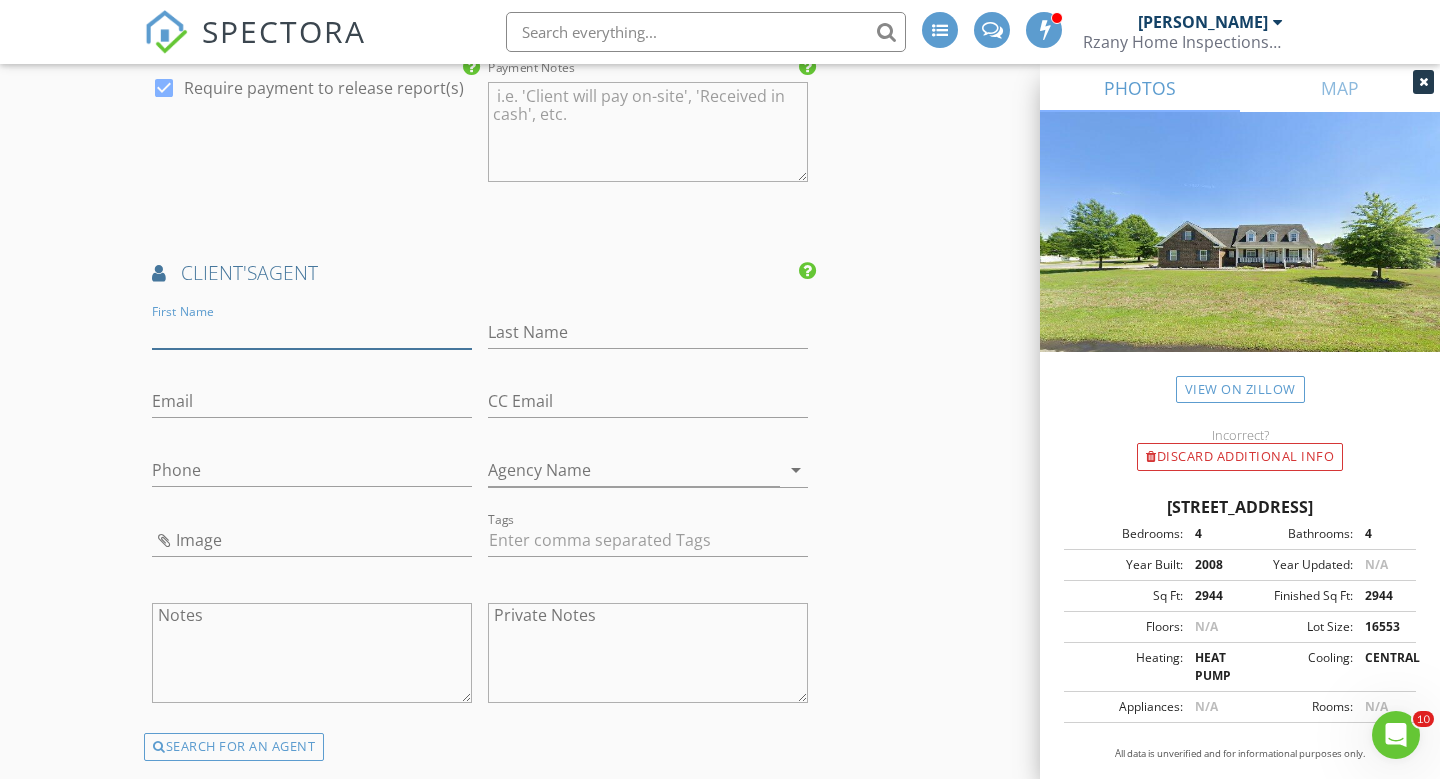 click on "First Name" at bounding box center (312, 332) 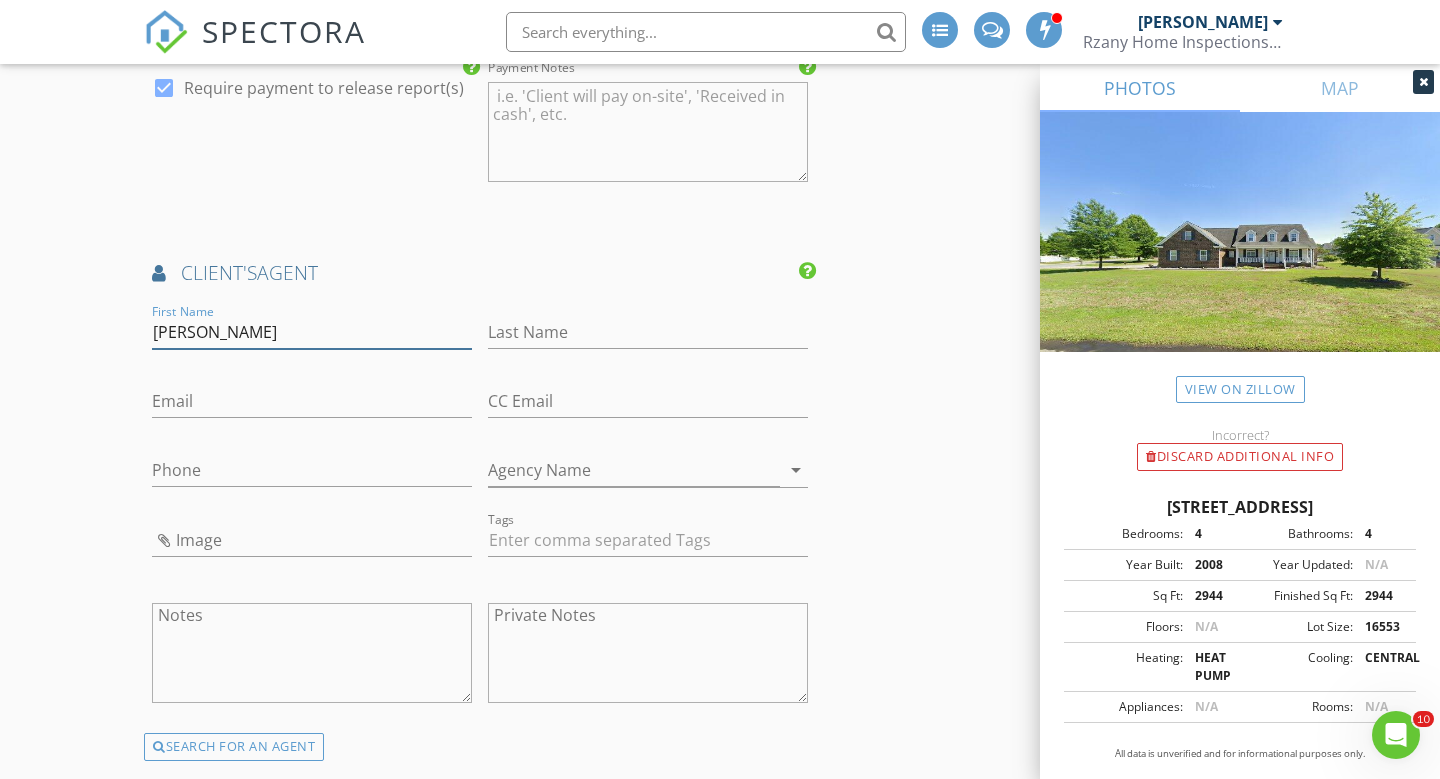 type on "[PERSON_NAME]" 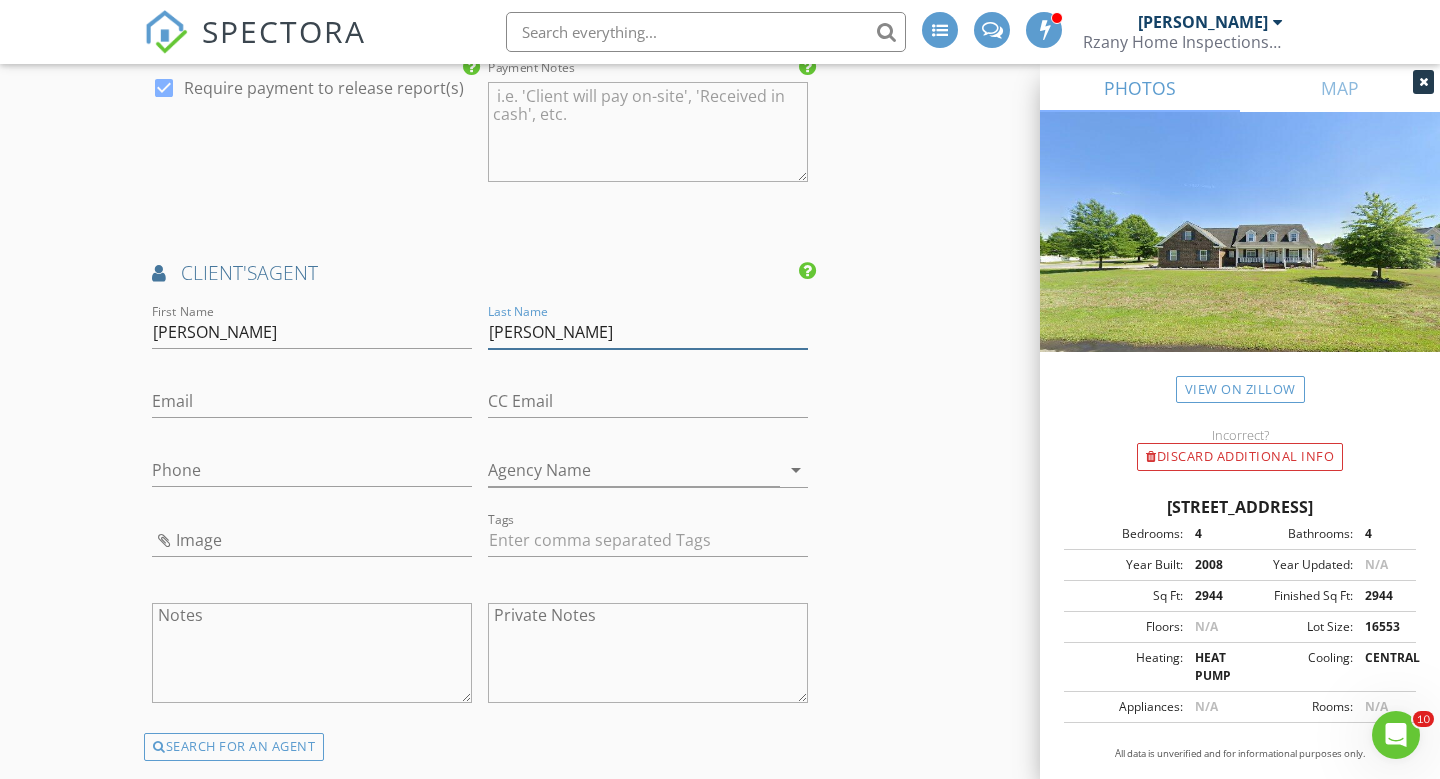 type on "[PERSON_NAME]" 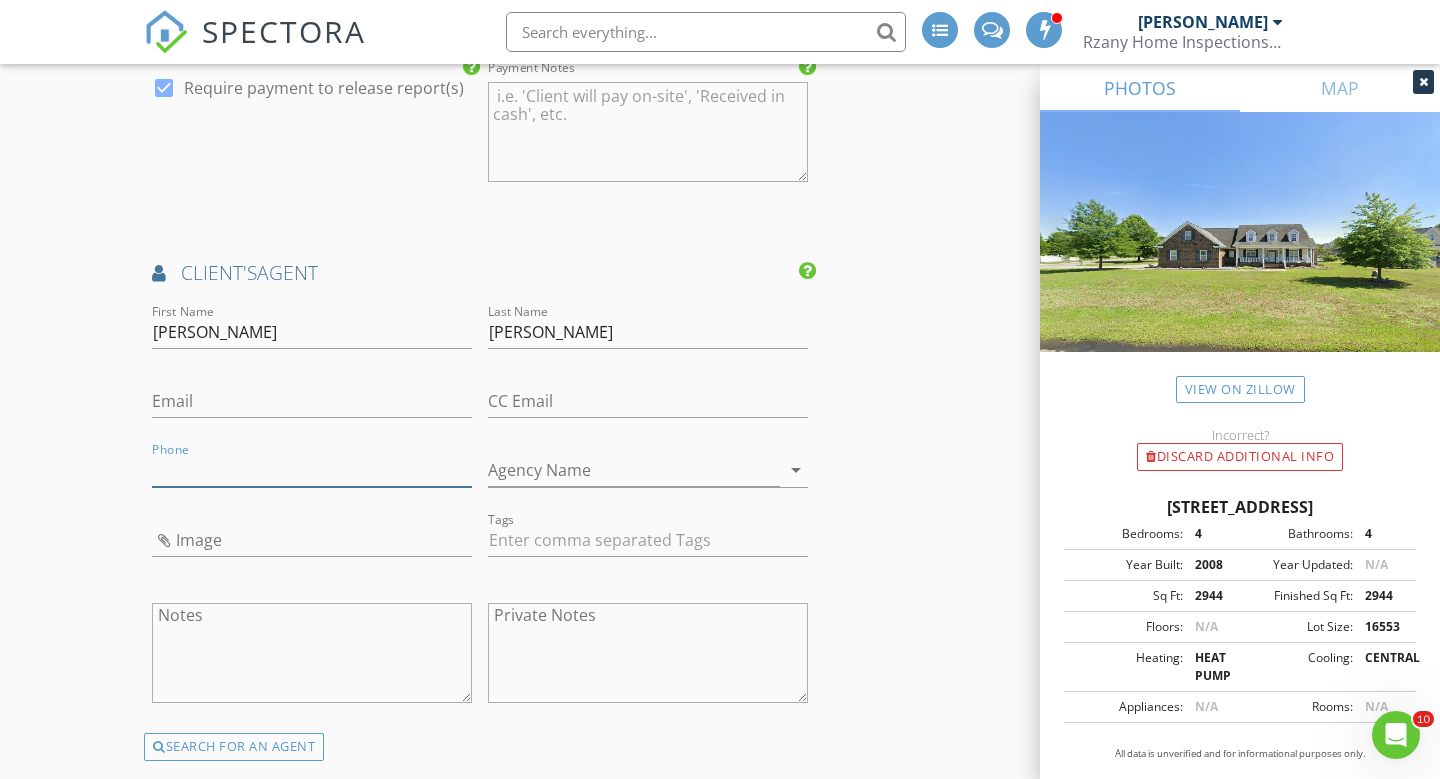 click on "Phone" at bounding box center (312, 470) 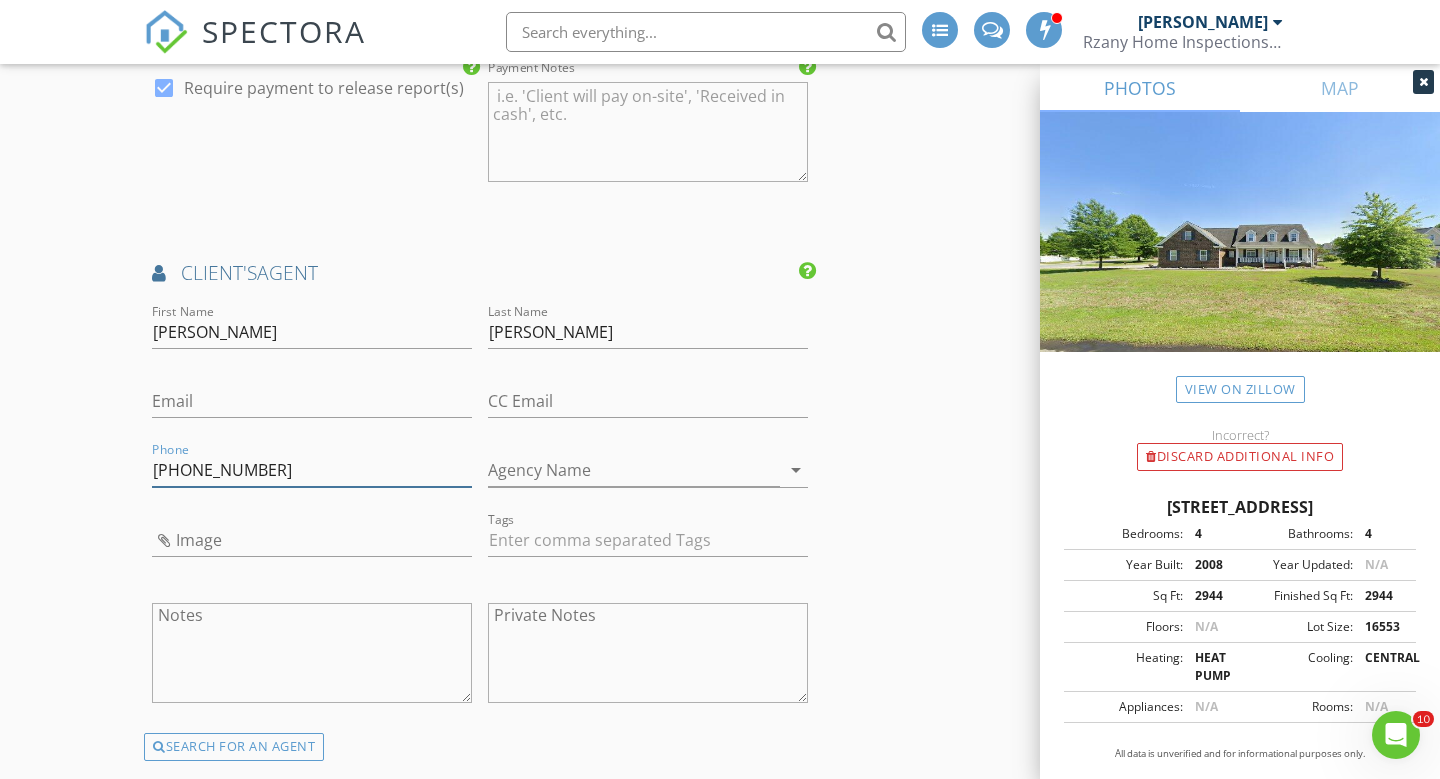 type on "[PHONE_NUMBER]" 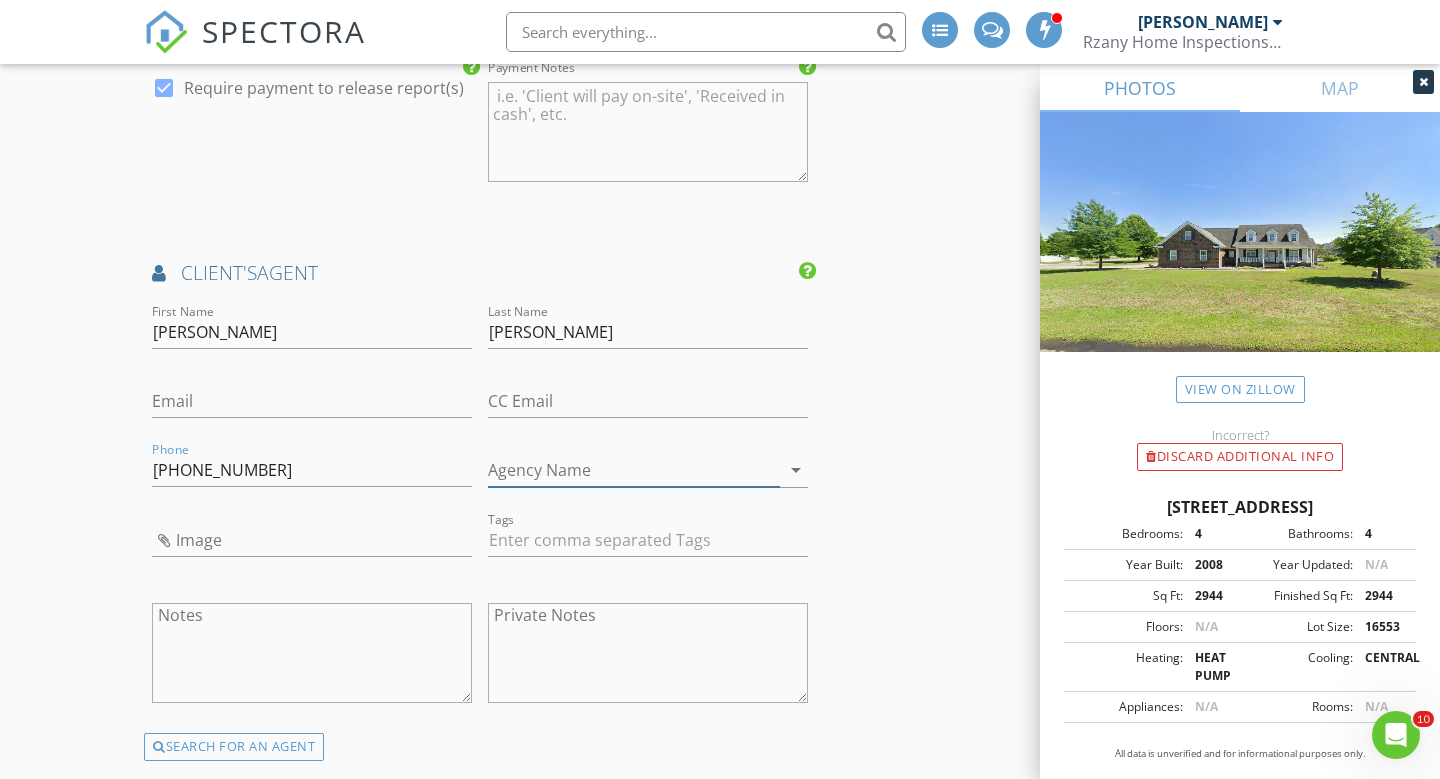 click on "Agency Name" at bounding box center [634, 470] 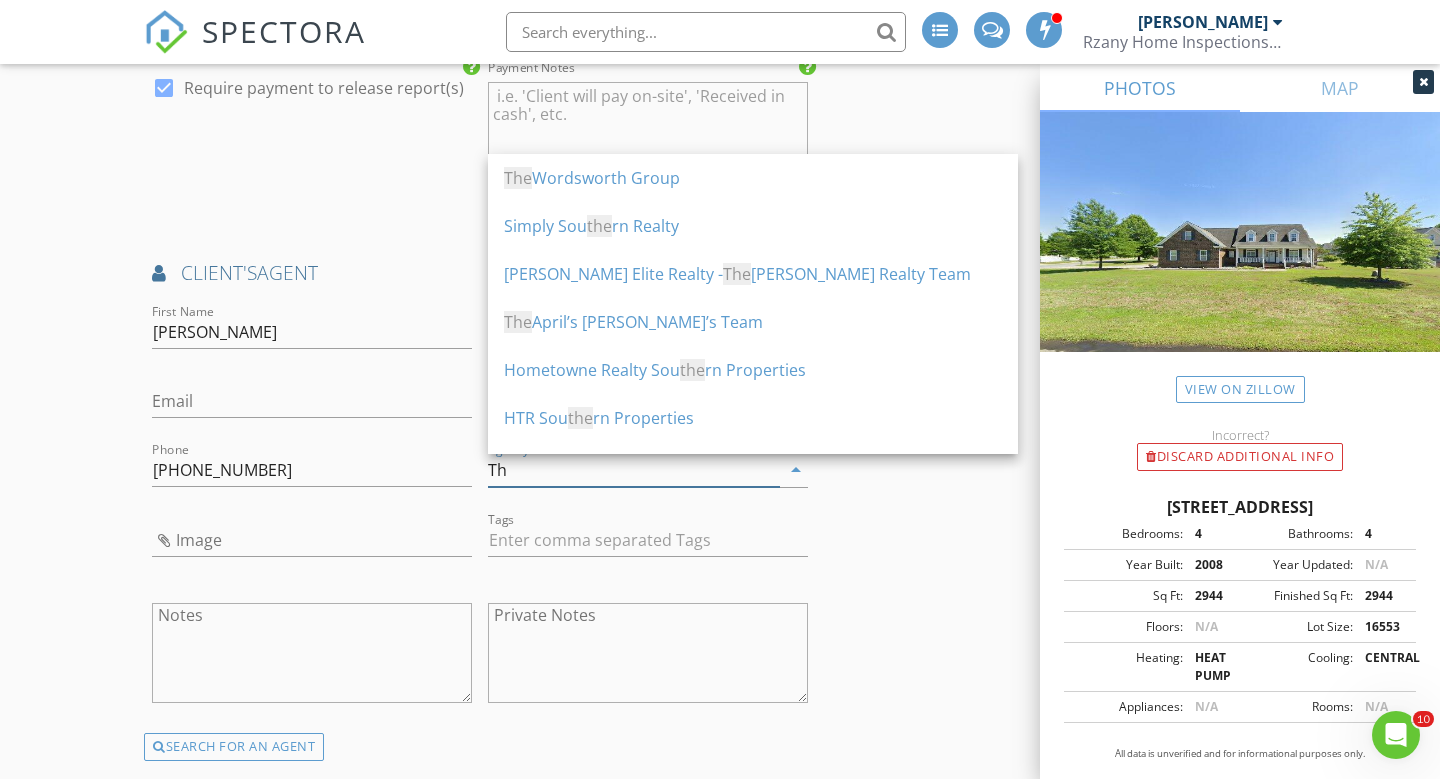 type on "T" 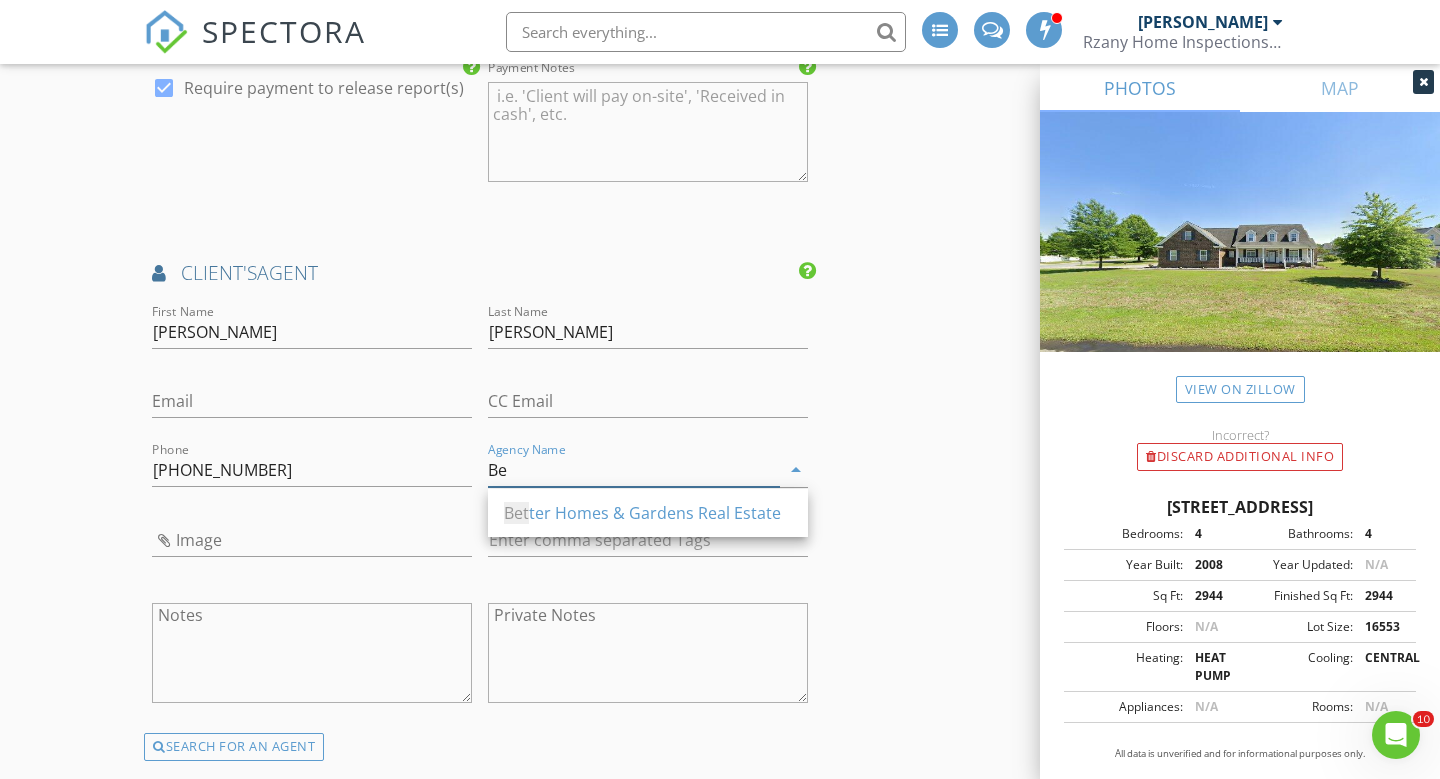 type on "B" 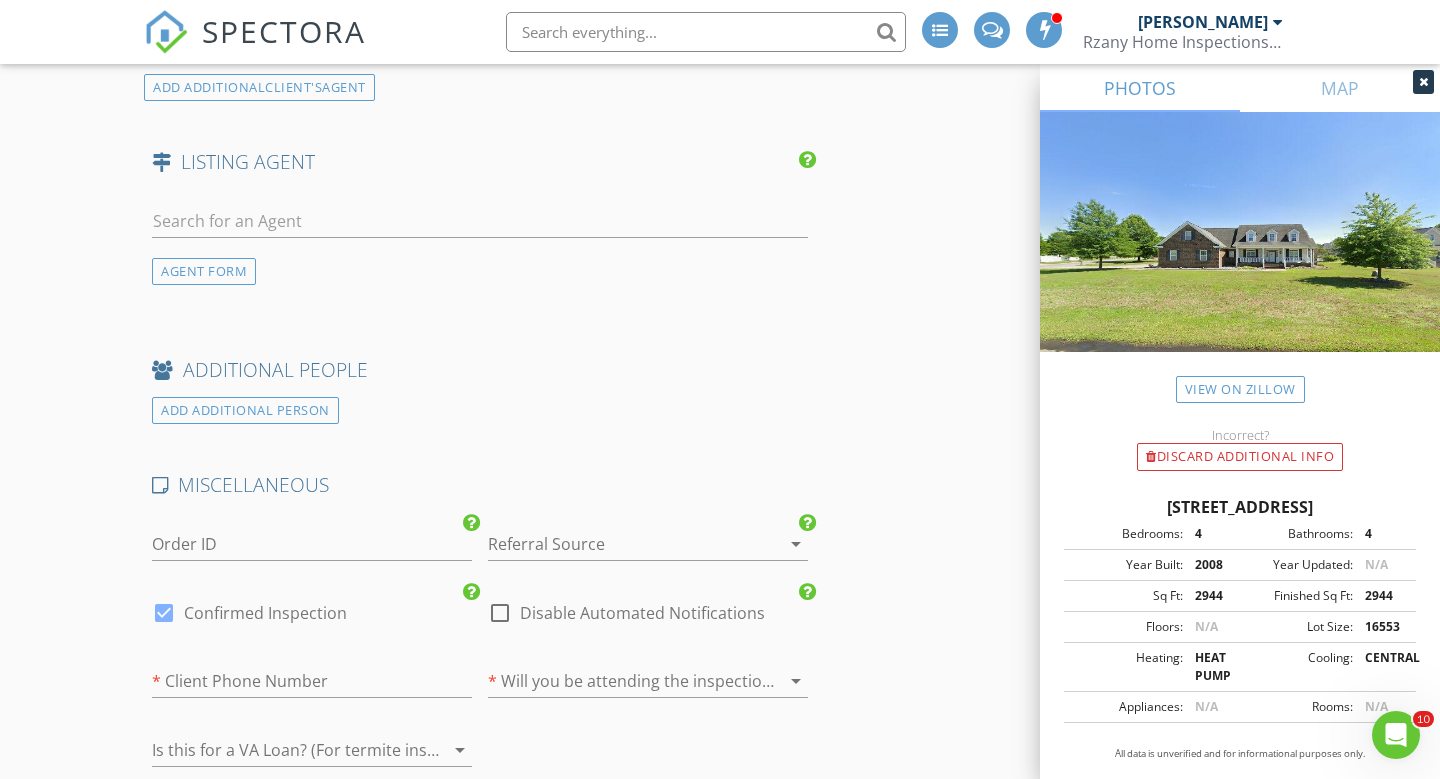 scroll, scrollTop: 2897, scrollLeft: 0, axis: vertical 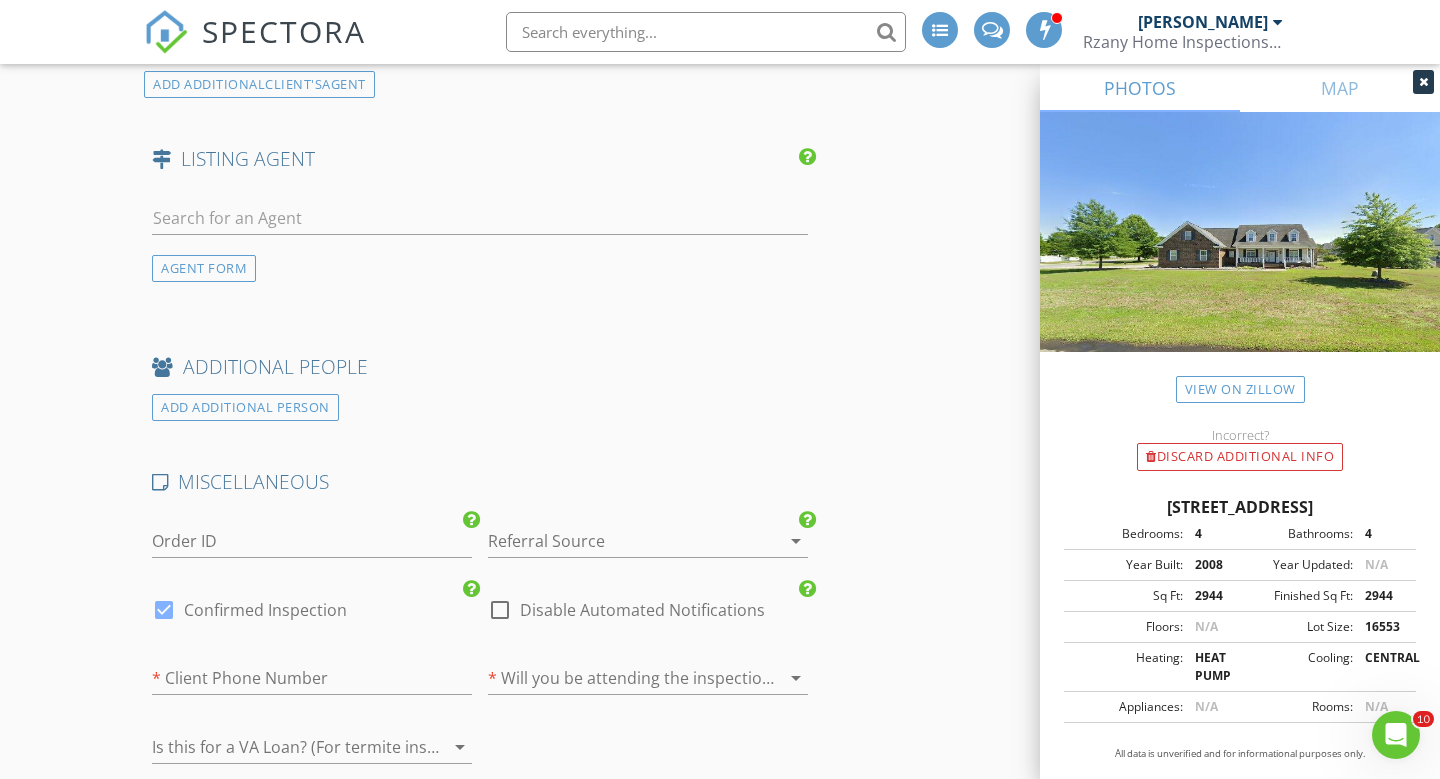 type on "The [PERSON_NAME] Team" 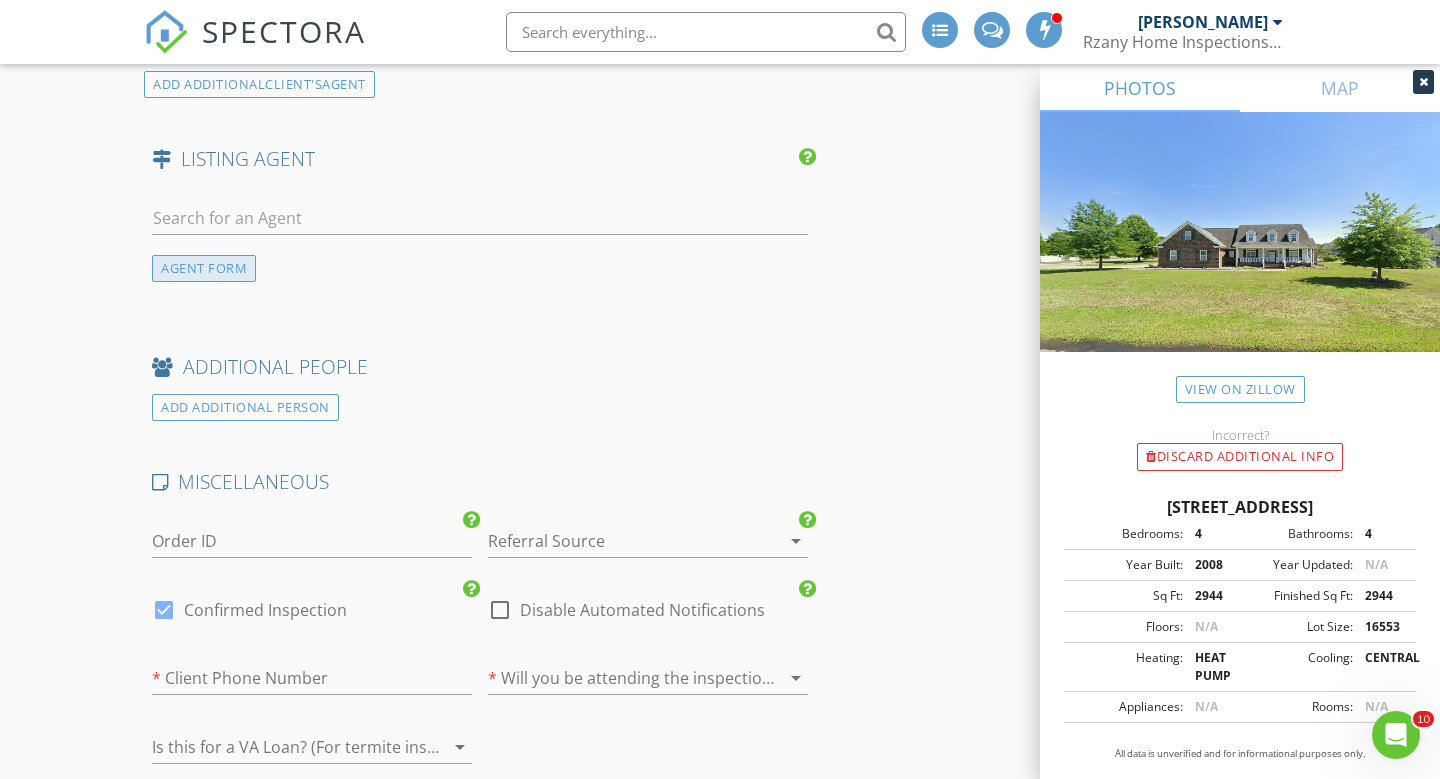 click on "AGENT FORM" at bounding box center [204, 268] 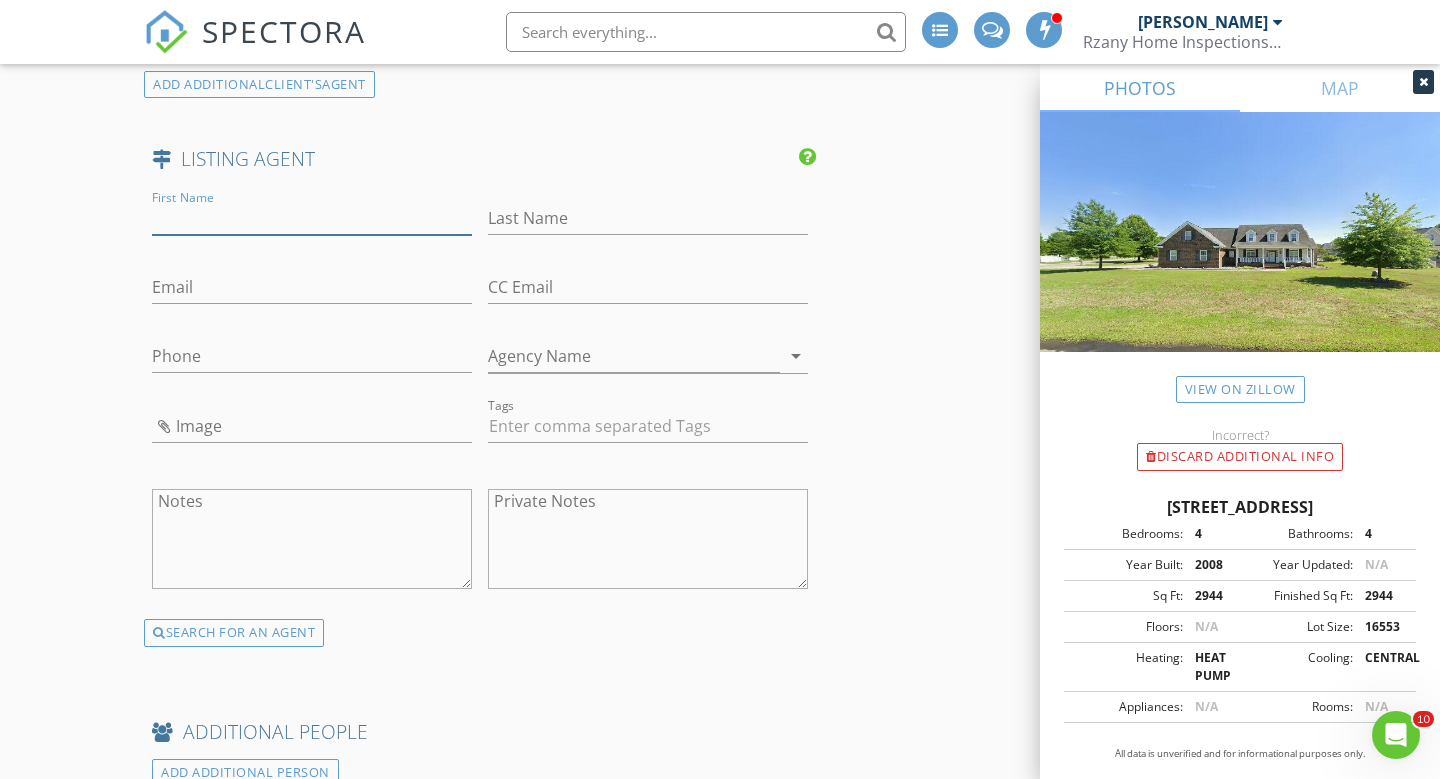 click on "First Name" at bounding box center [312, 218] 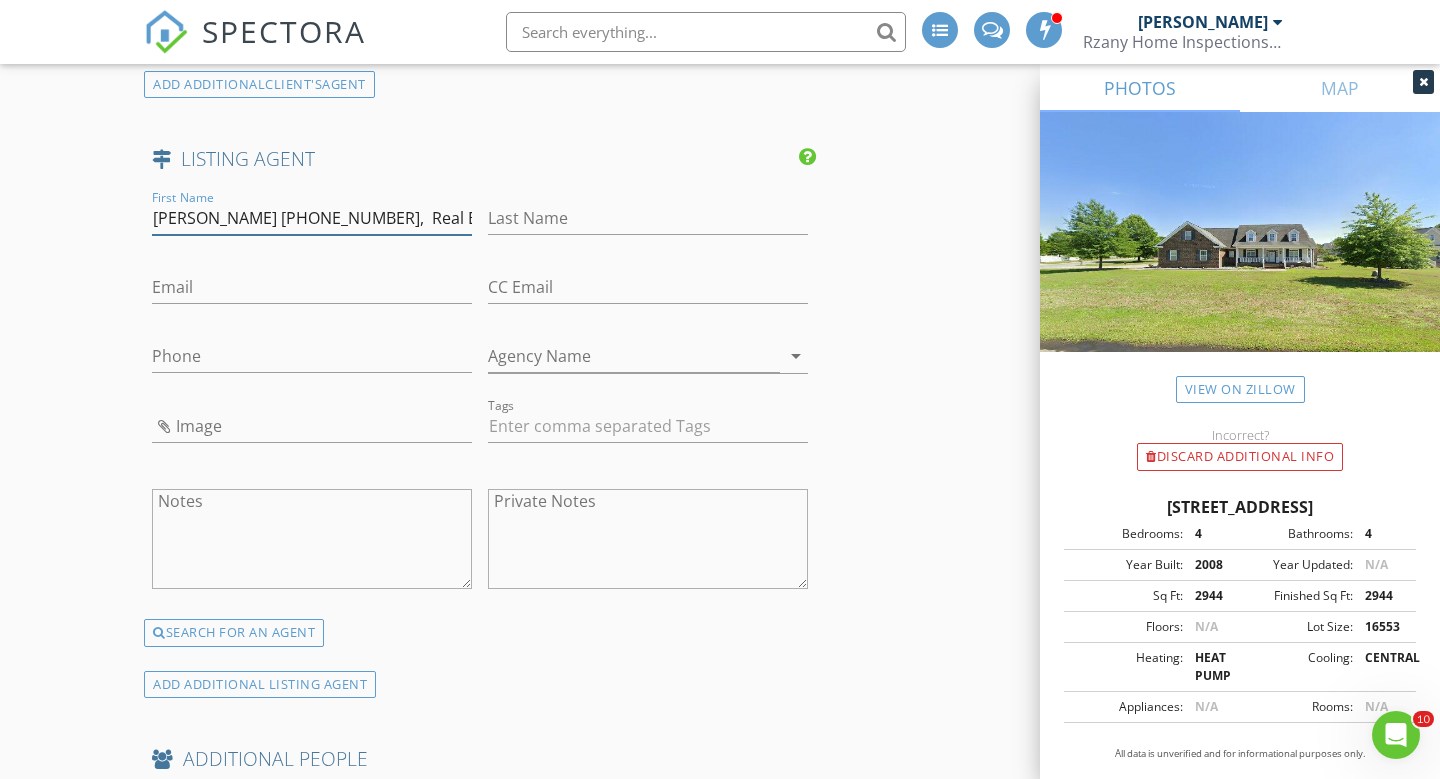 drag, startPoint x: 336, startPoint y: 219, endPoint x: 644, endPoint y: 225, distance: 308.05844 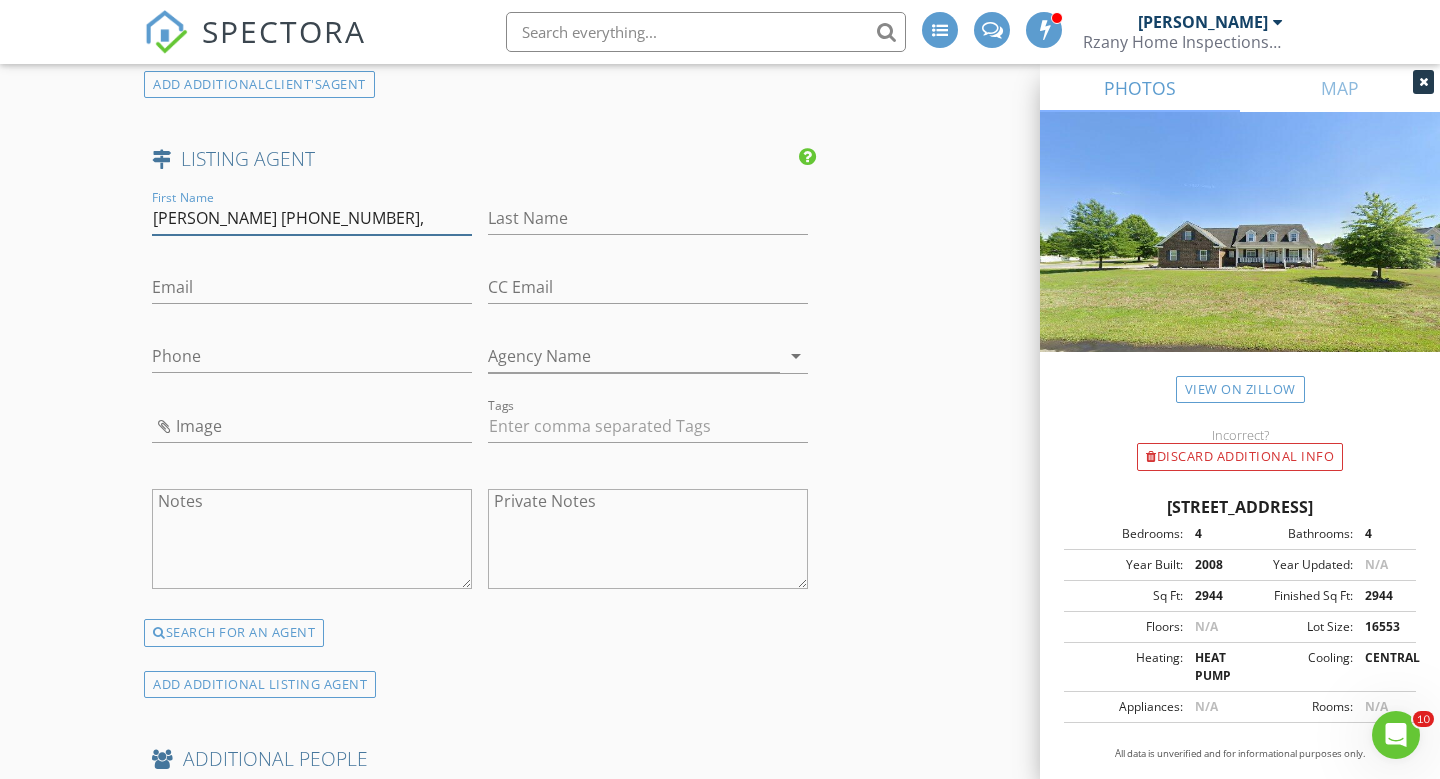 type on "Duke Cox 919-394-2092," 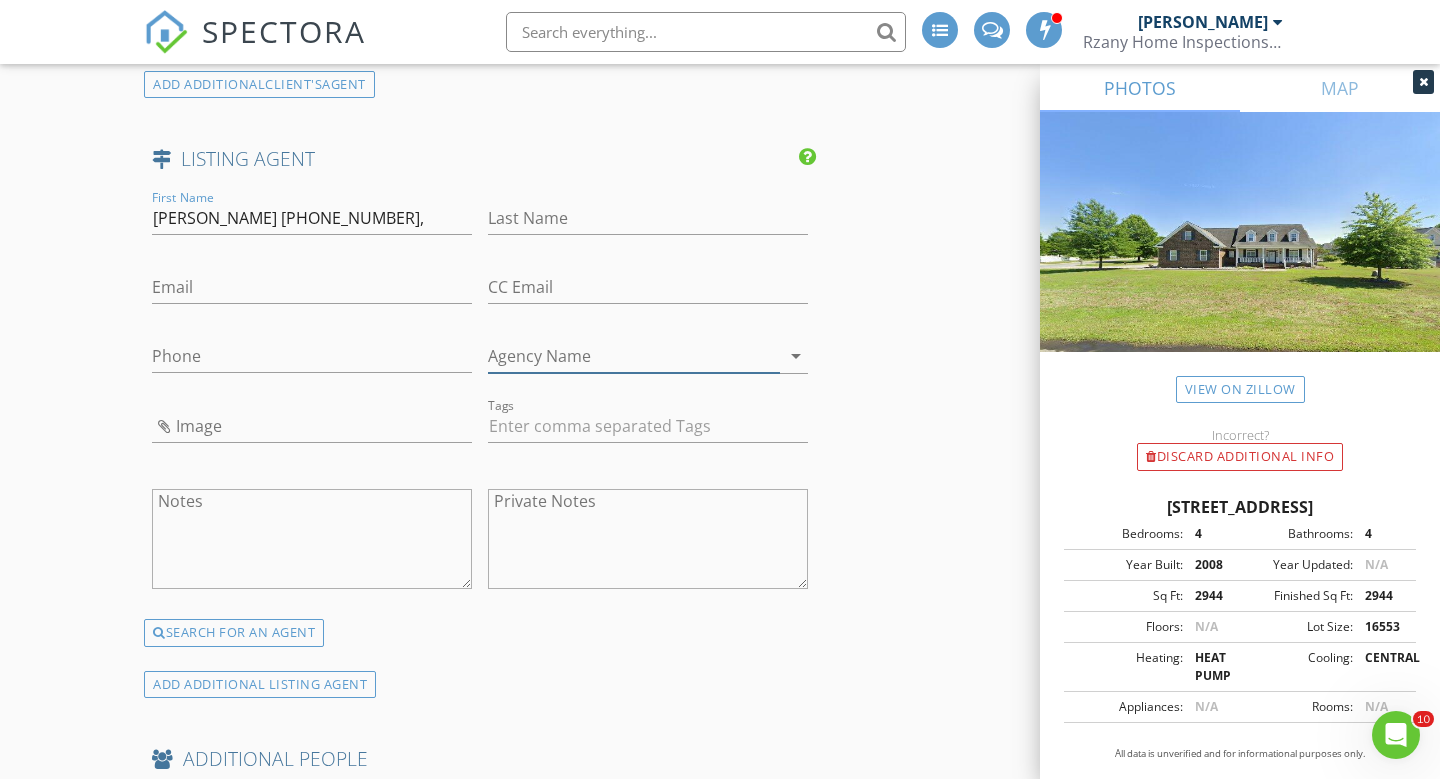 click on "Agency Name" at bounding box center (634, 356) 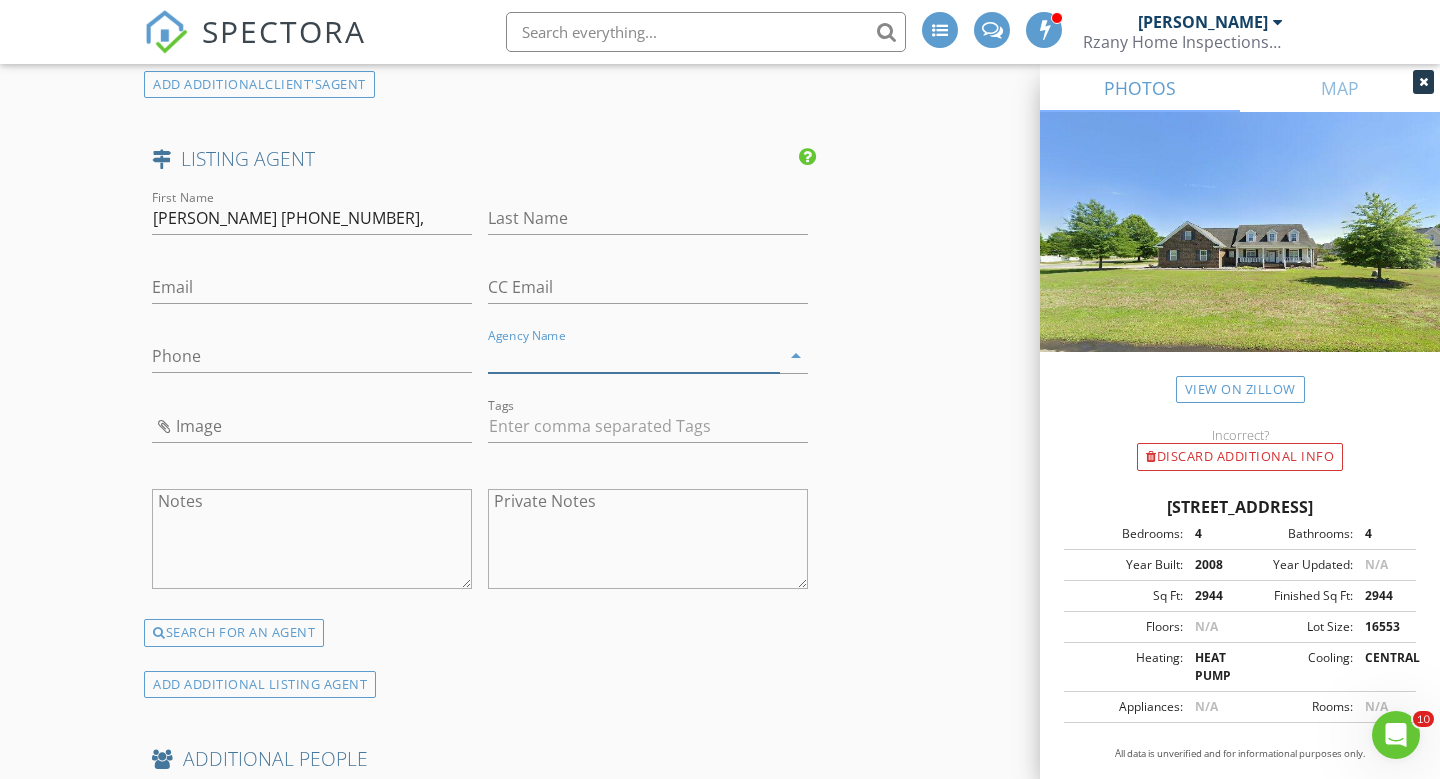 paste on "Real Broker LLC" 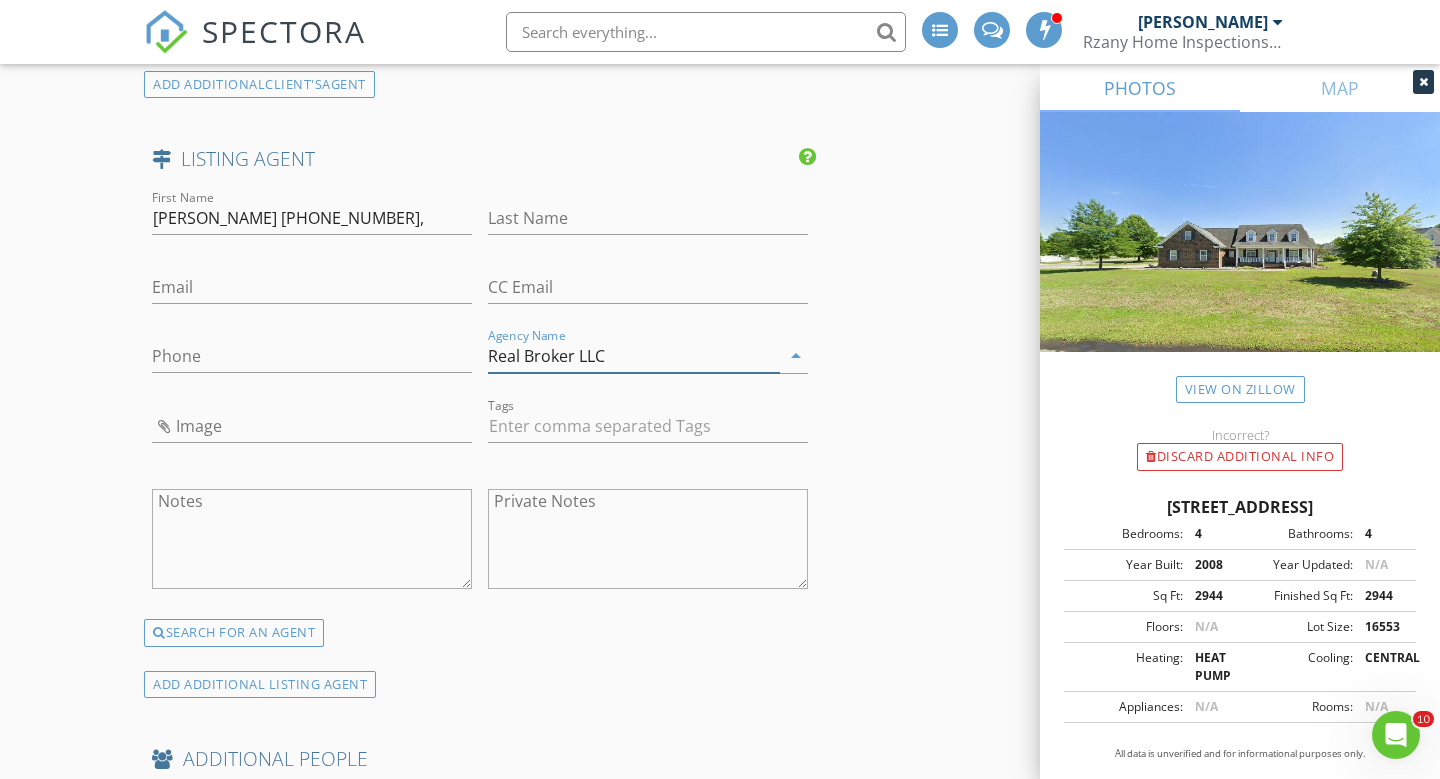 click on "Real Broker LLC" at bounding box center [634, 356] 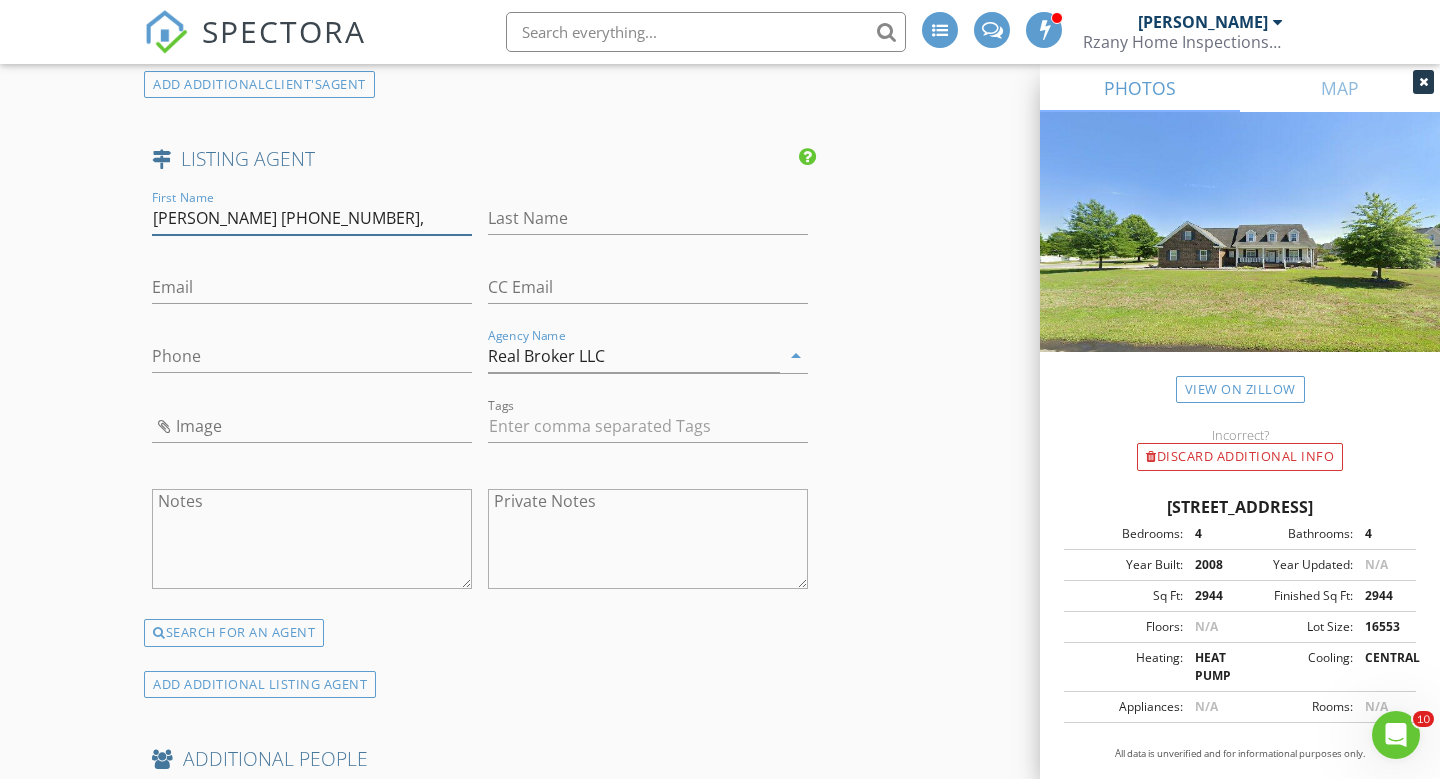 drag, startPoint x: 233, startPoint y: 216, endPoint x: 434, endPoint y: 234, distance: 201.80437 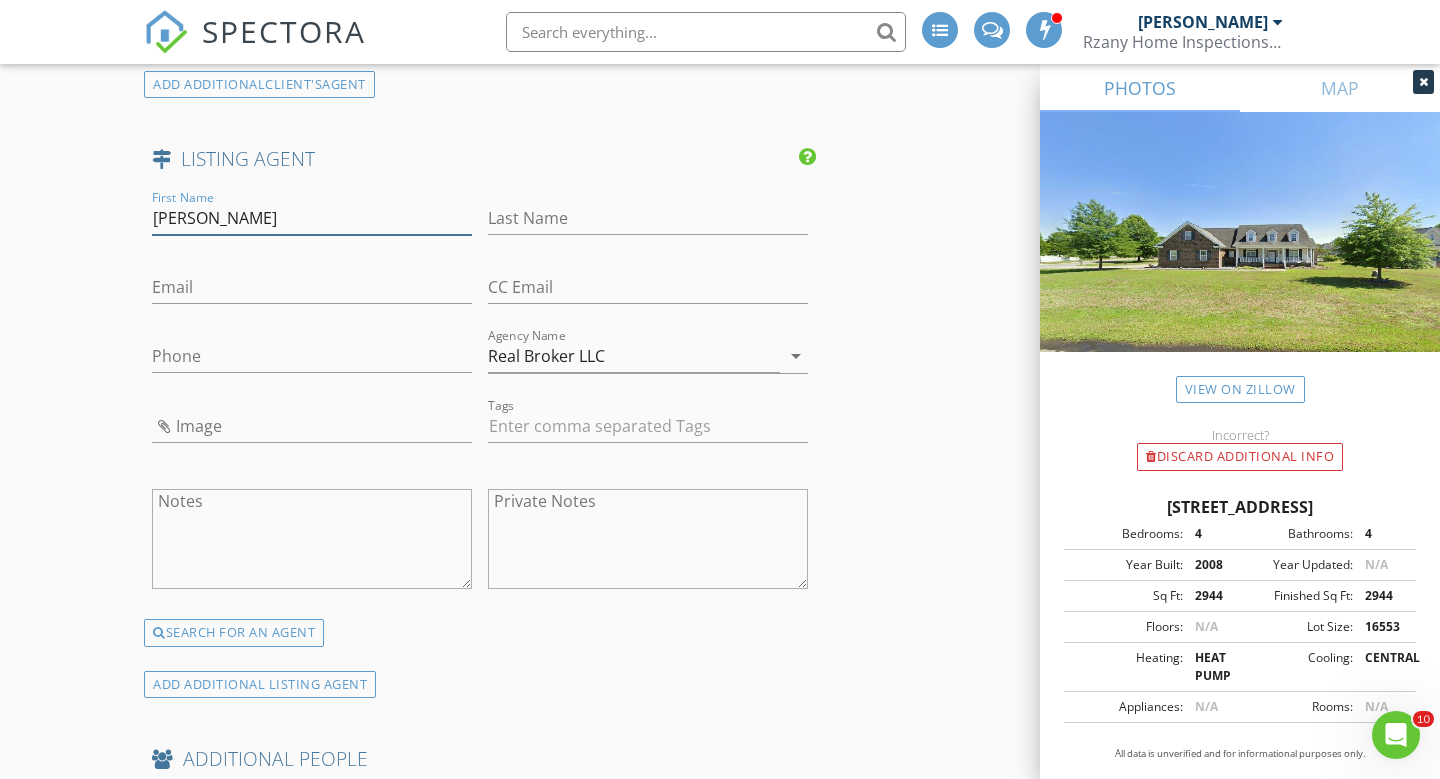 type on "[PERSON_NAME]" 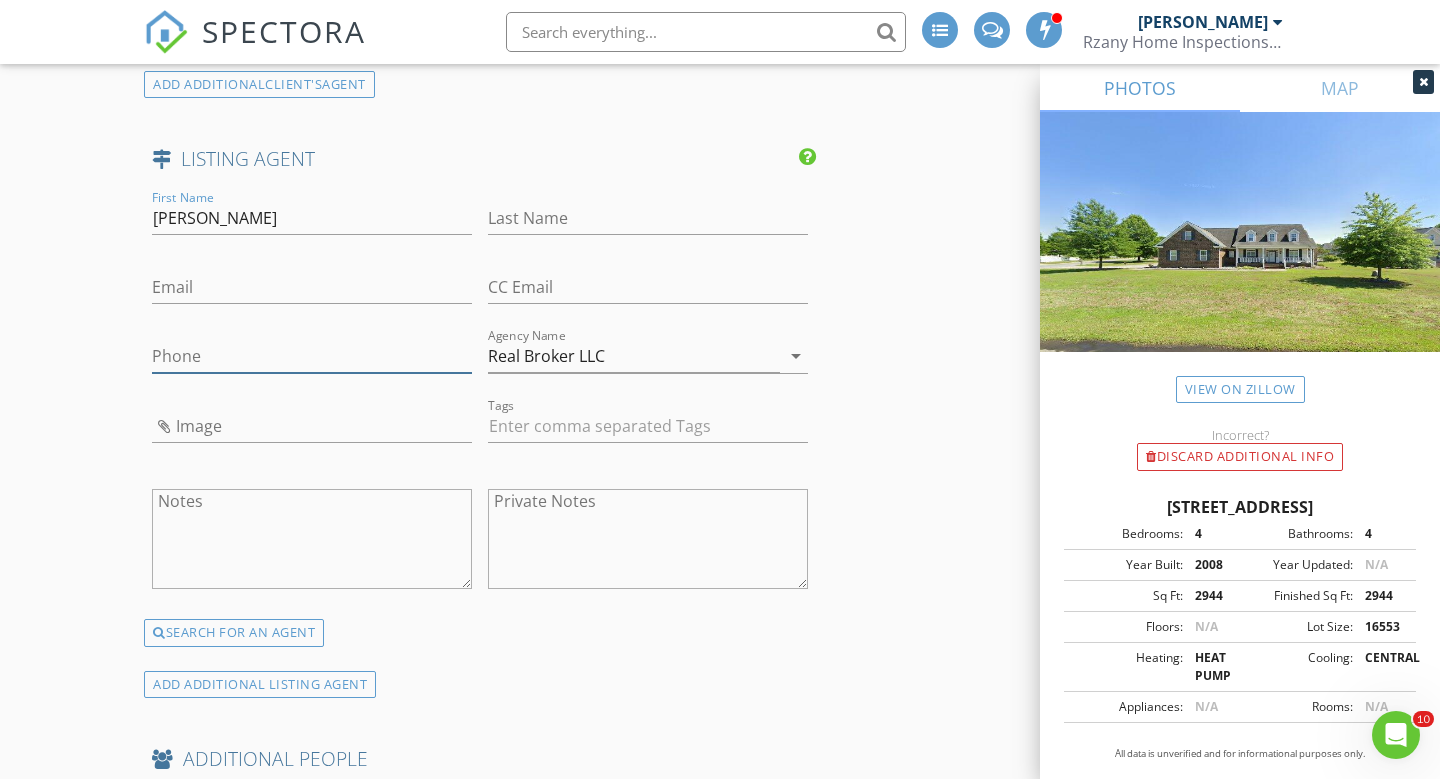 click on "Phone" at bounding box center (312, 356) 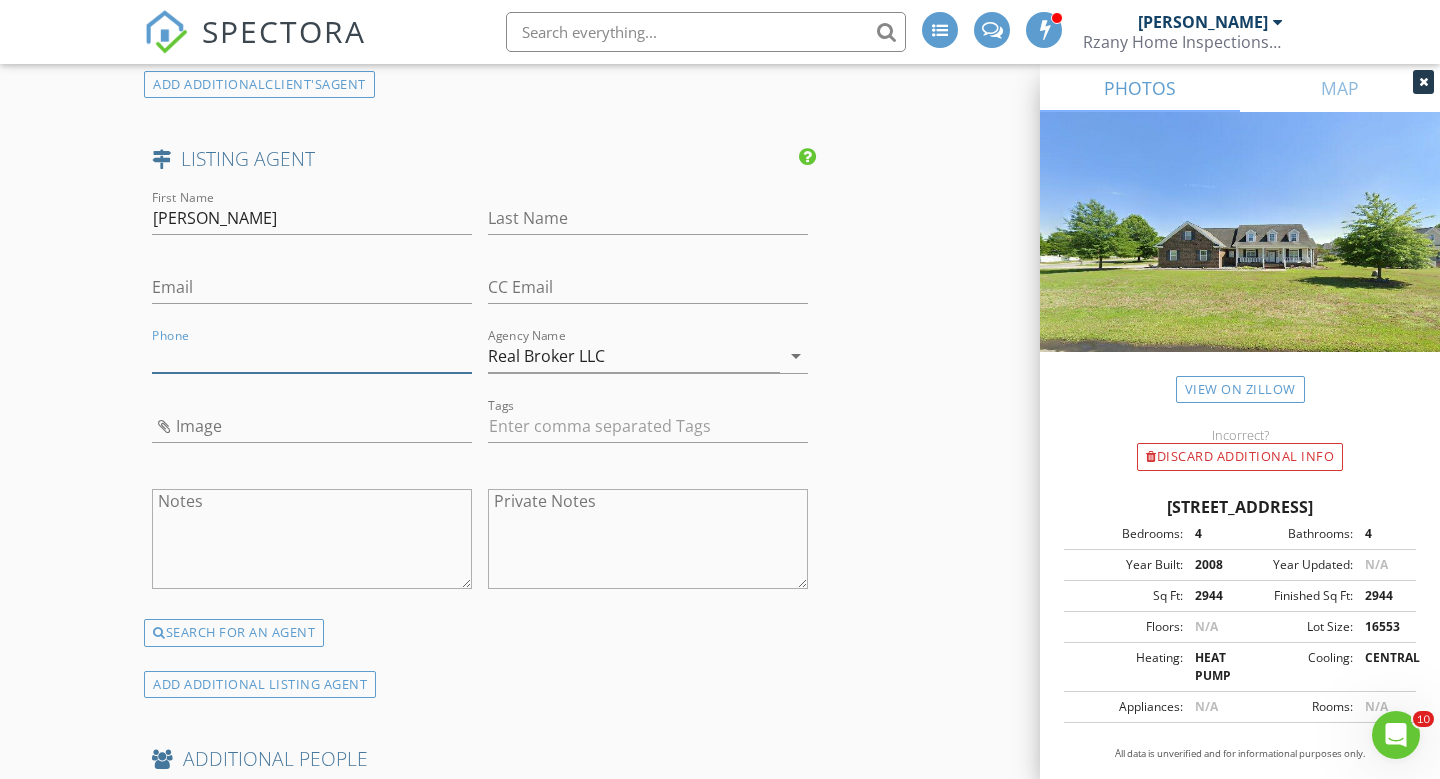 paste on "[PHONE_NUMBER]" 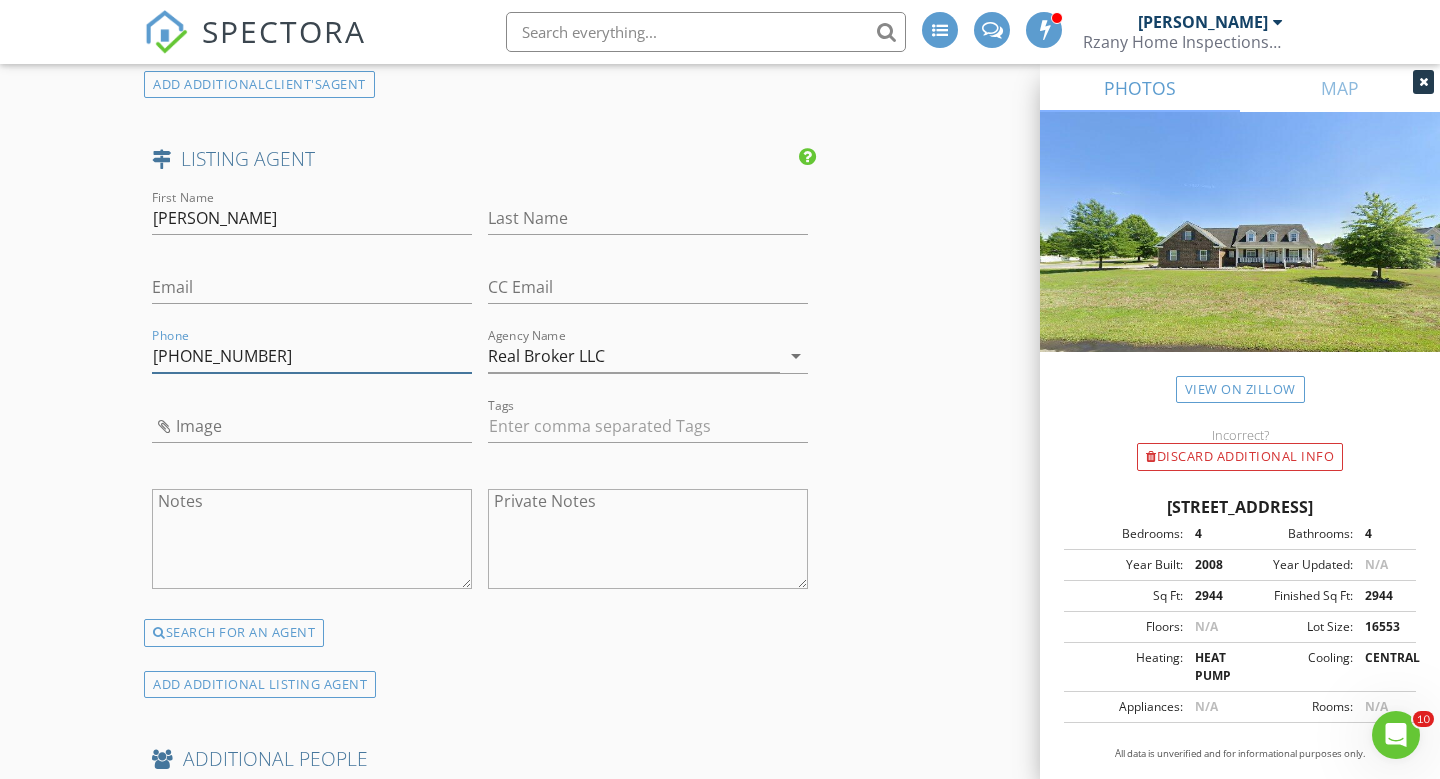 type on "[PHONE_NUMBER]" 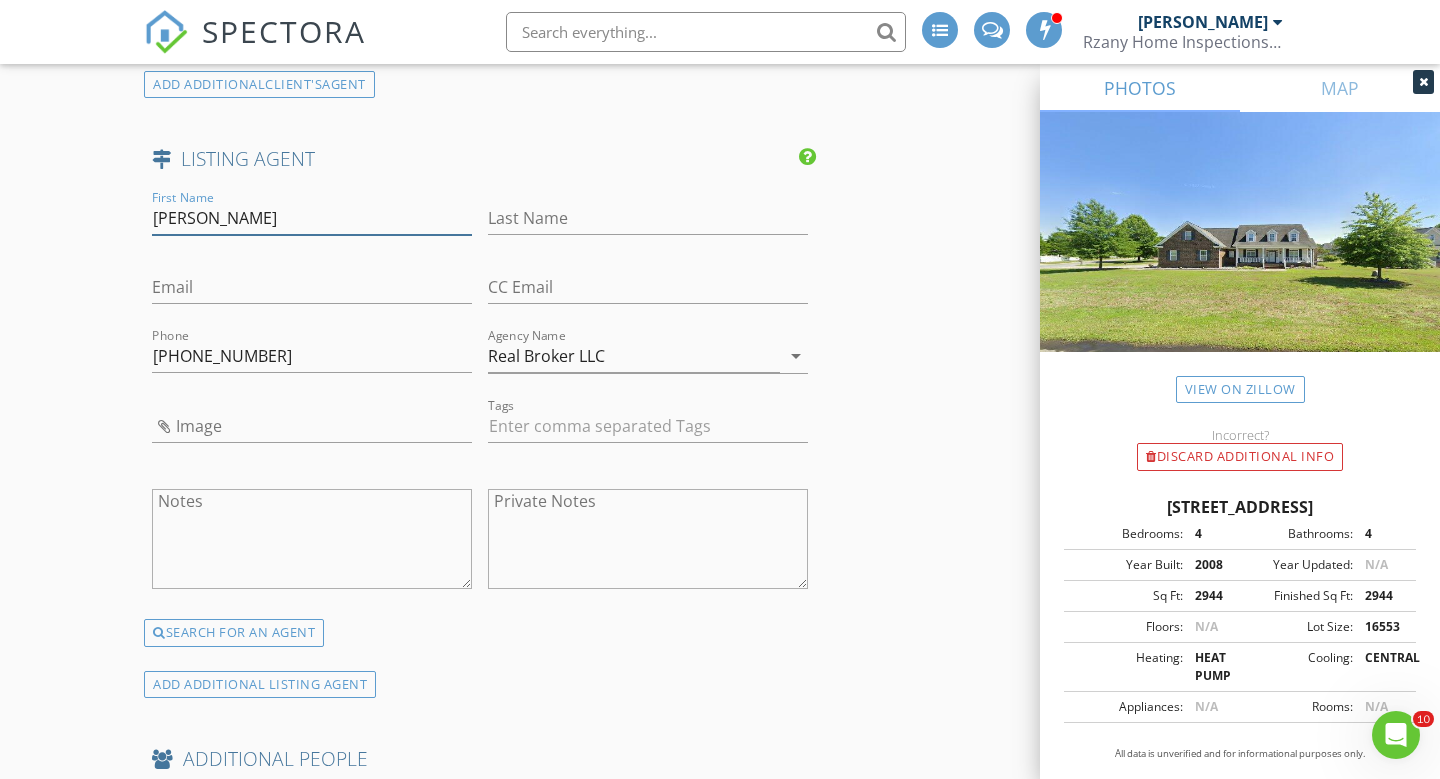 drag, startPoint x: 195, startPoint y: 223, endPoint x: 350, endPoint y: 225, distance: 155.01291 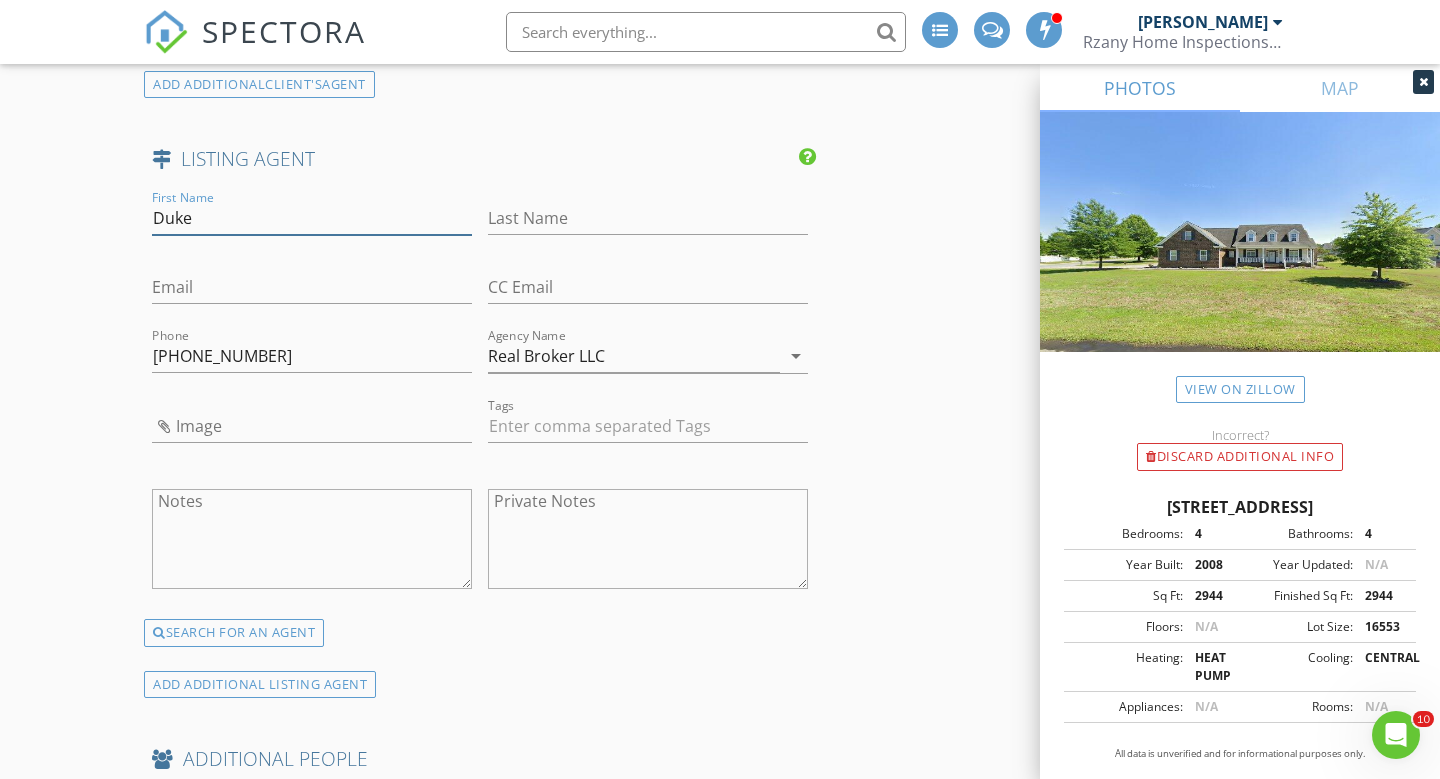 type on "Duke" 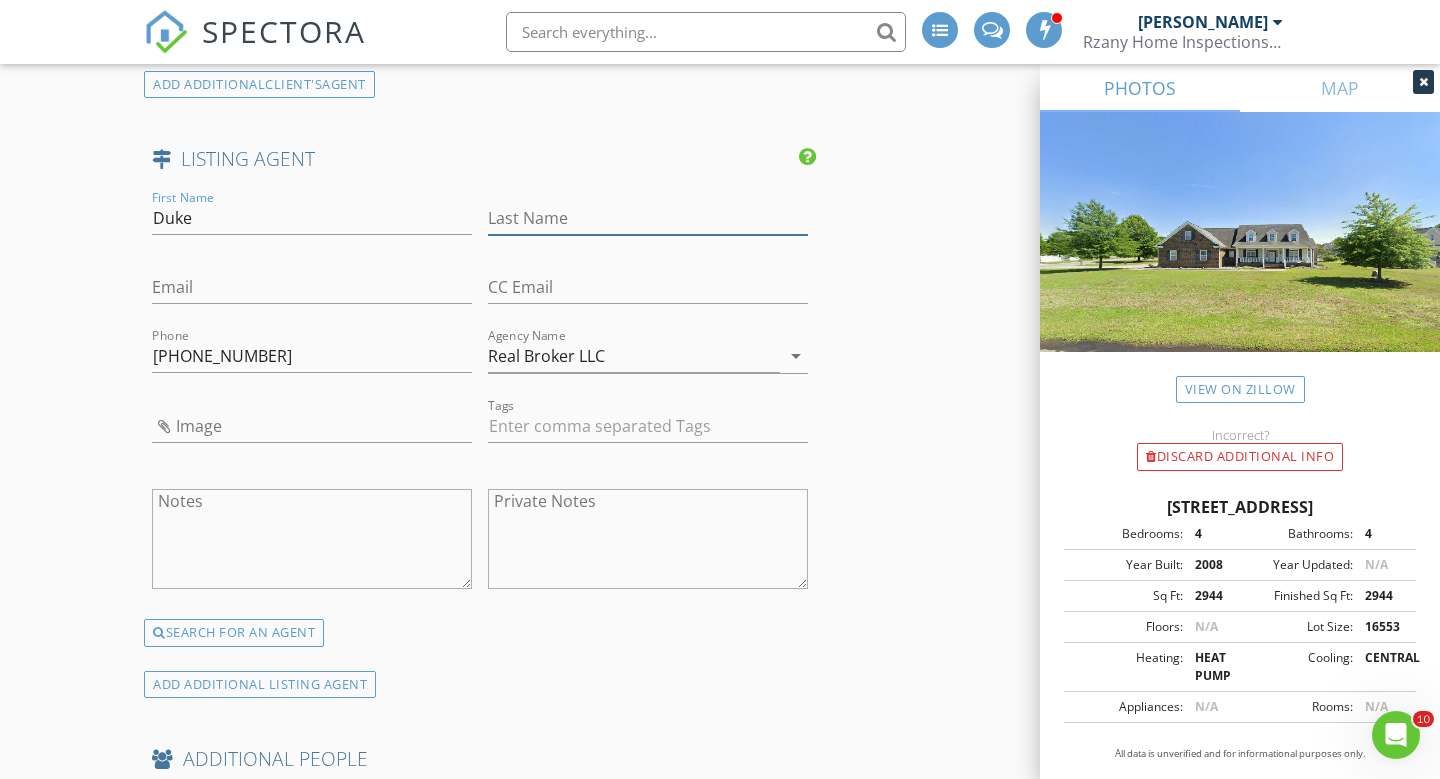 click on "Last Name" at bounding box center (648, 218) 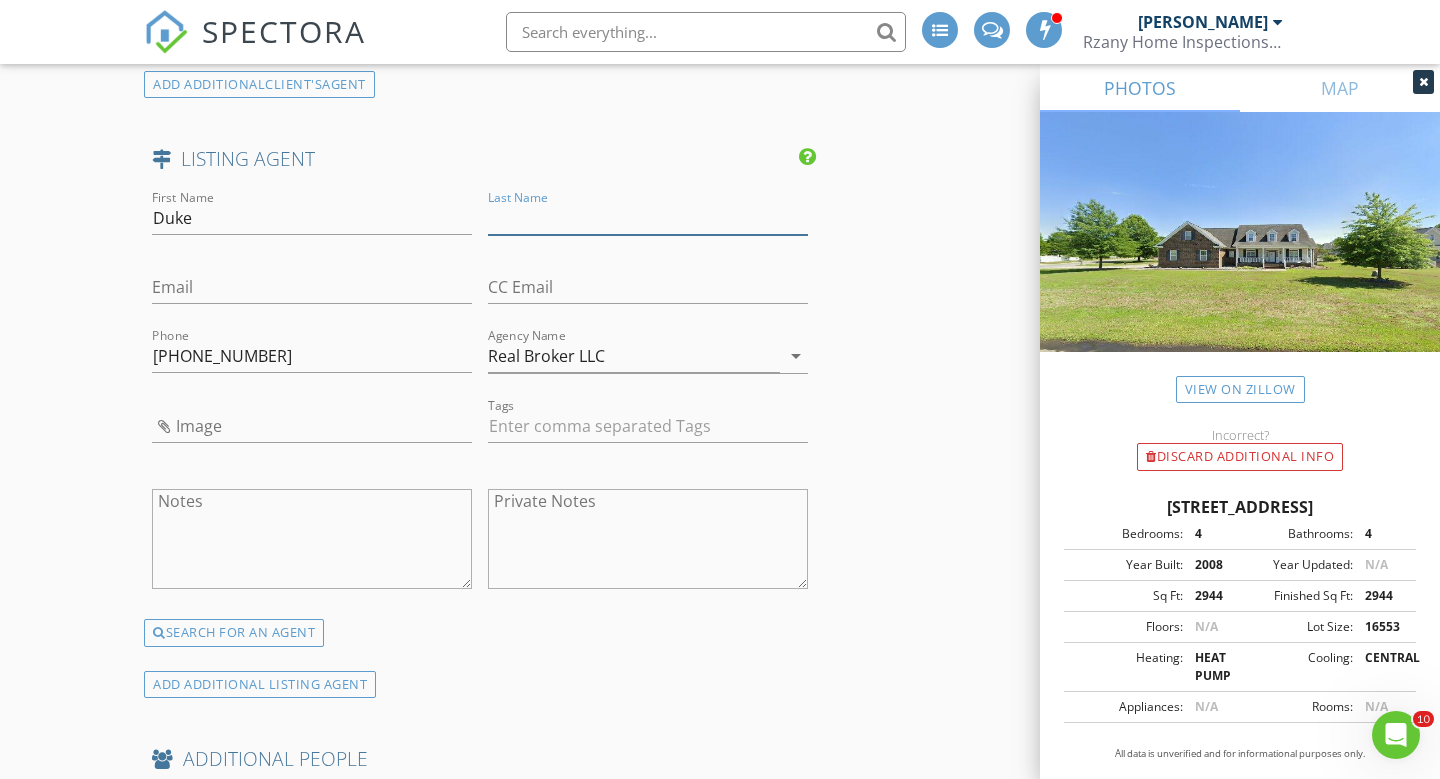 paste on "Cox" 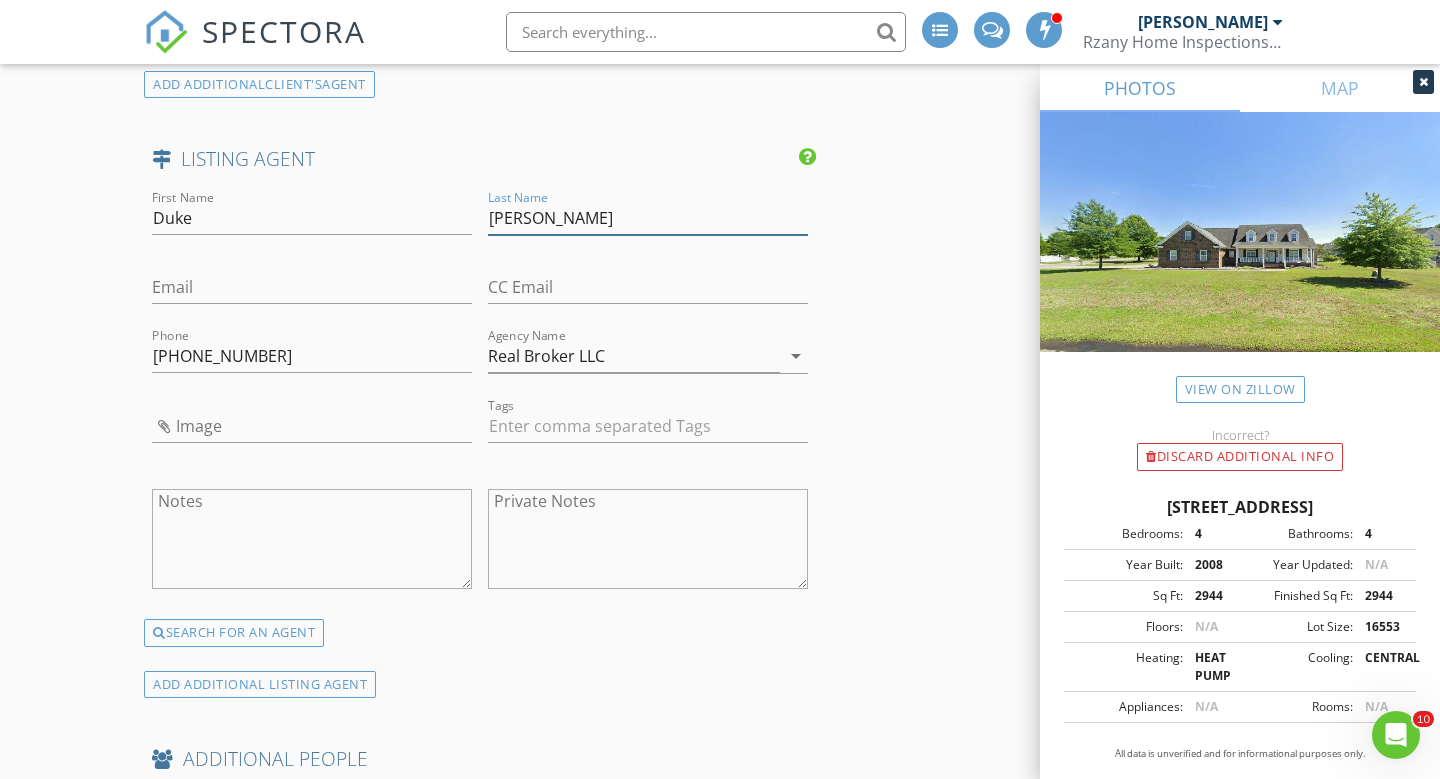 type on "Cox" 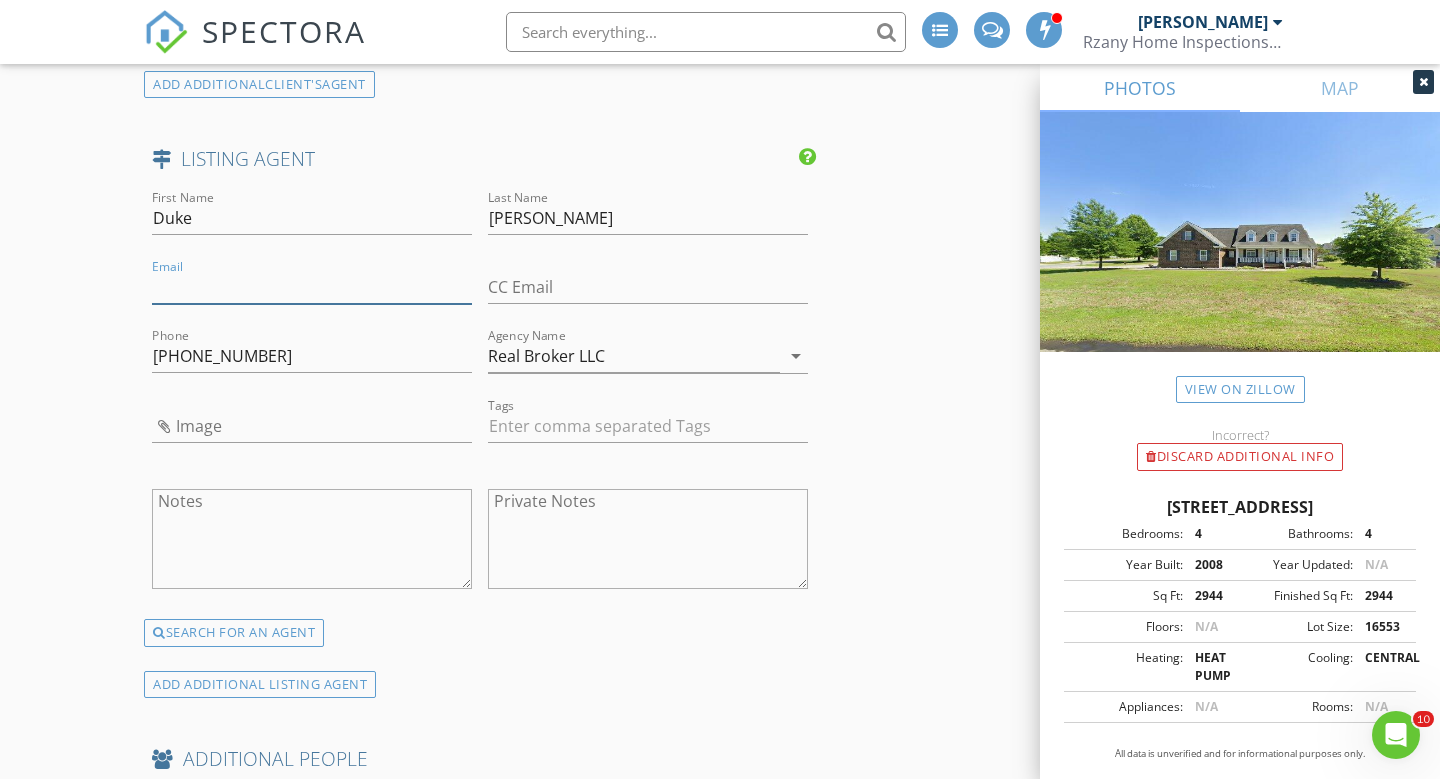 click on "Email" at bounding box center [312, 287] 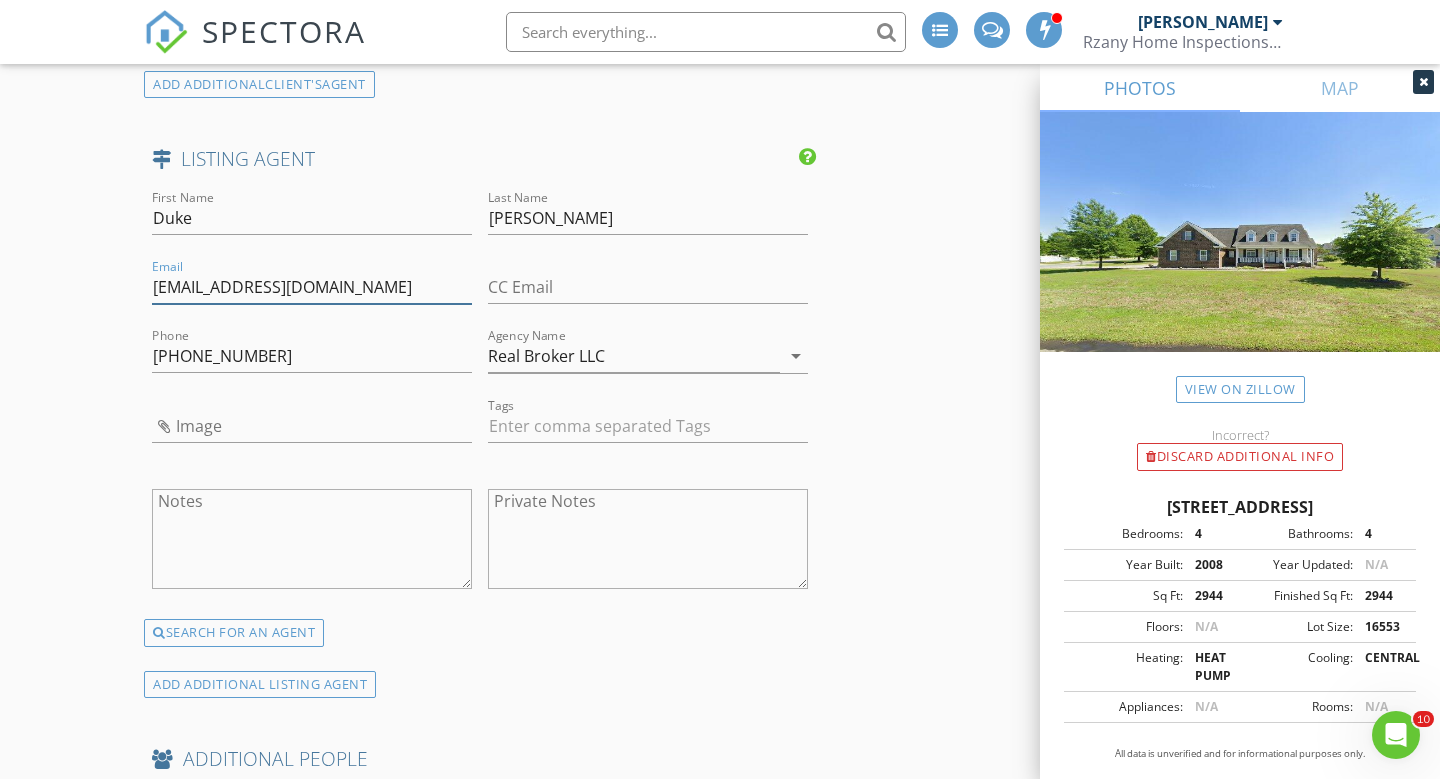 type on "[EMAIL_ADDRESS][DOMAIN_NAME]" 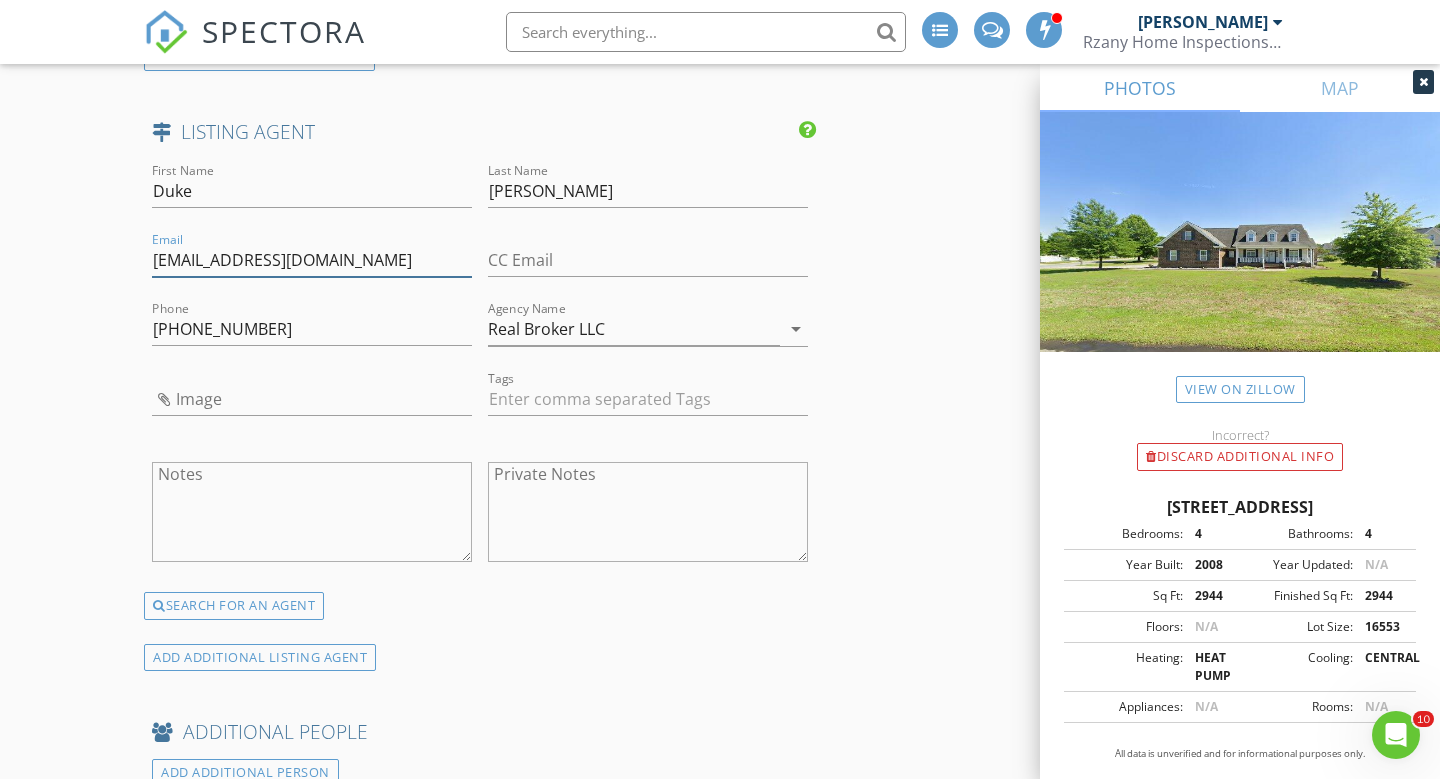 scroll, scrollTop: 3928, scrollLeft: 0, axis: vertical 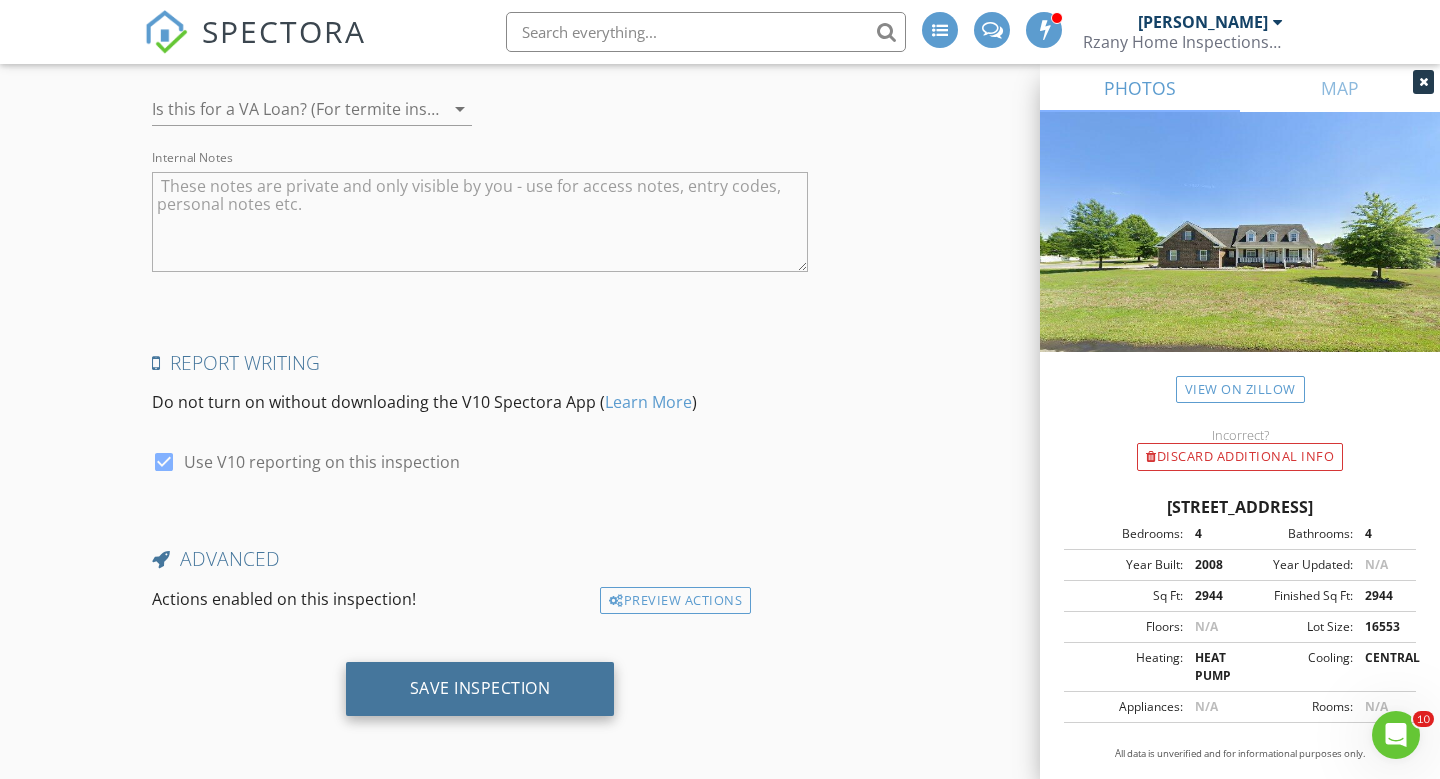 click on "Save Inspection" at bounding box center (480, 688) 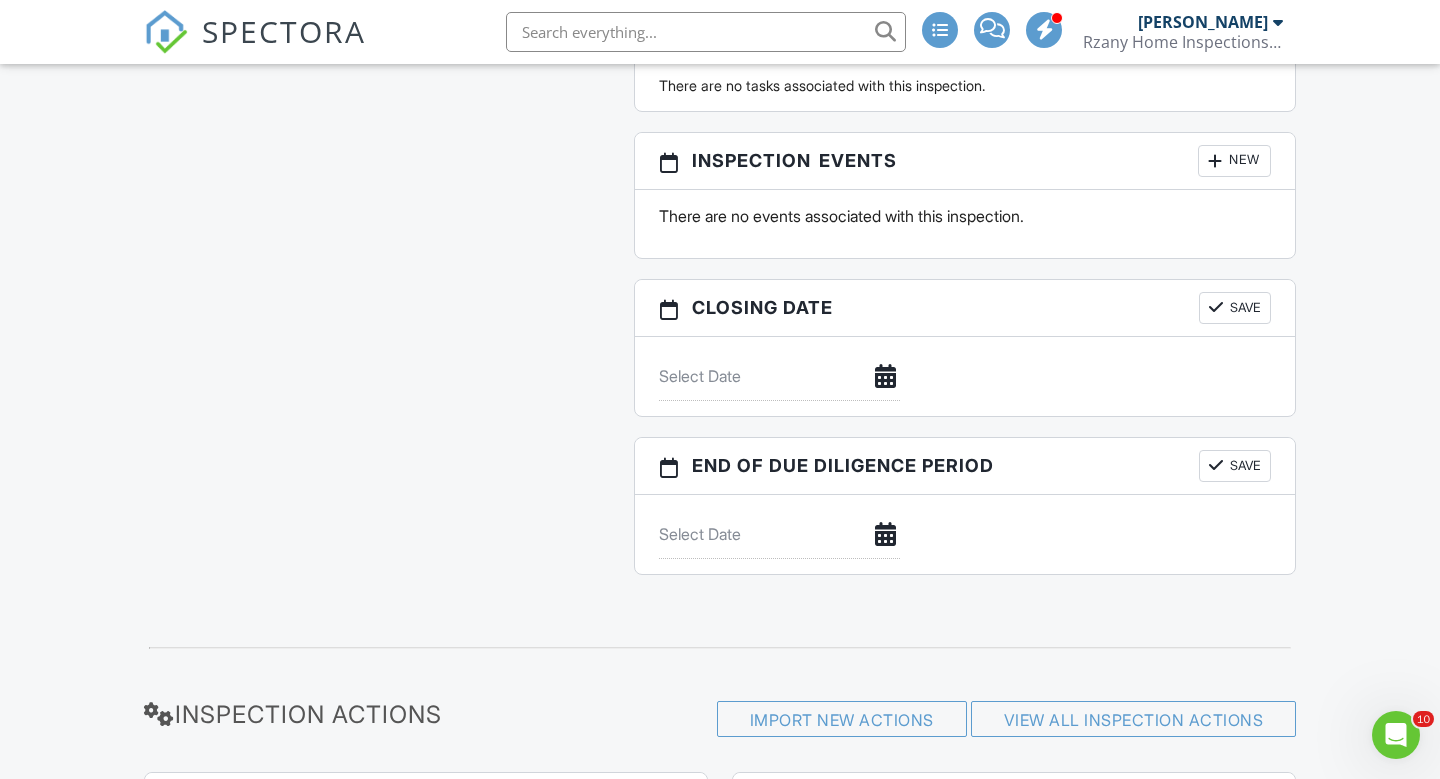 scroll, scrollTop: 2080, scrollLeft: 0, axis: vertical 